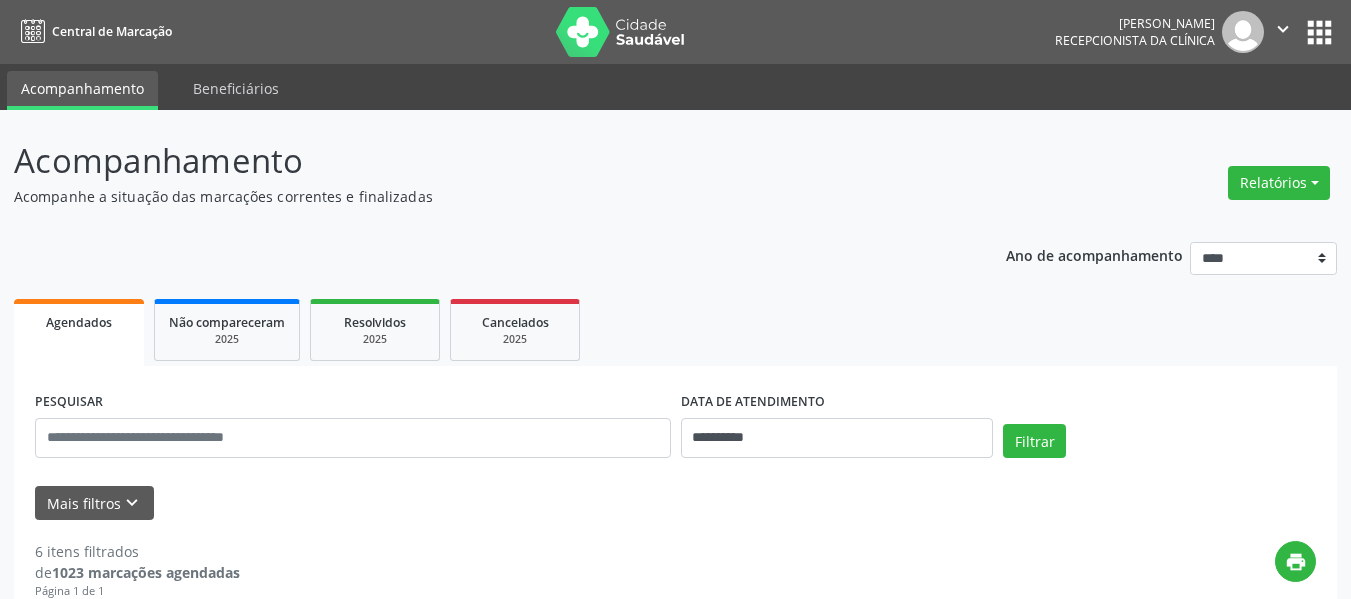 select on "*" 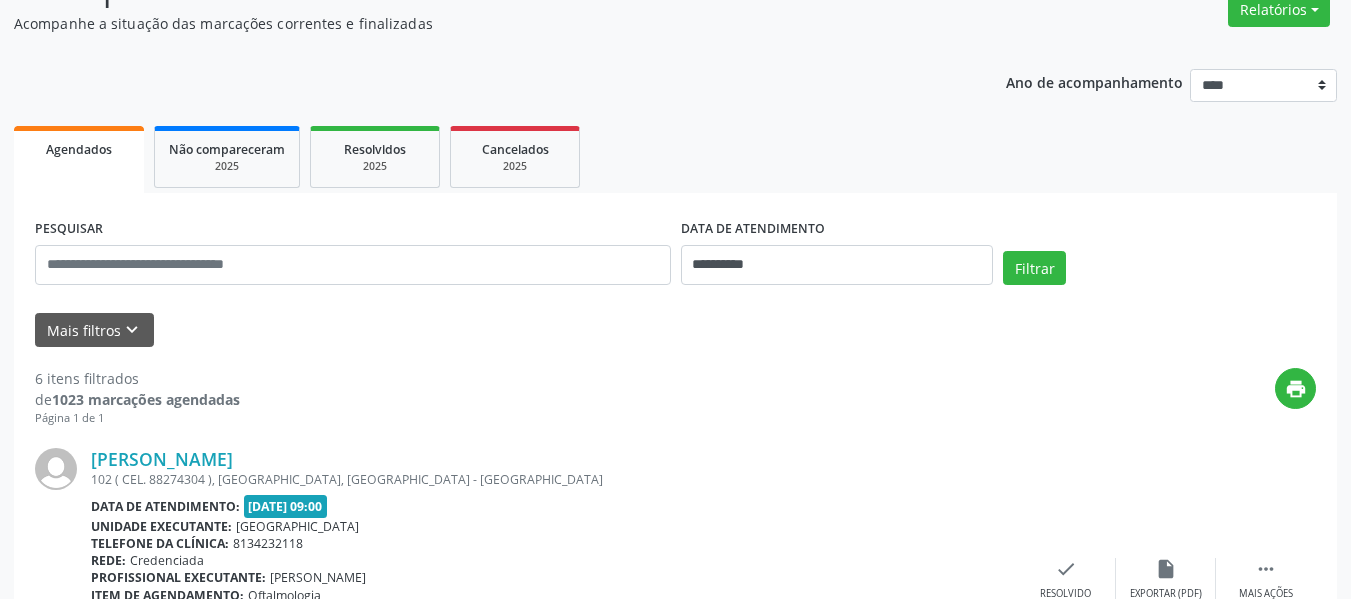 scroll, scrollTop: 200, scrollLeft: 0, axis: vertical 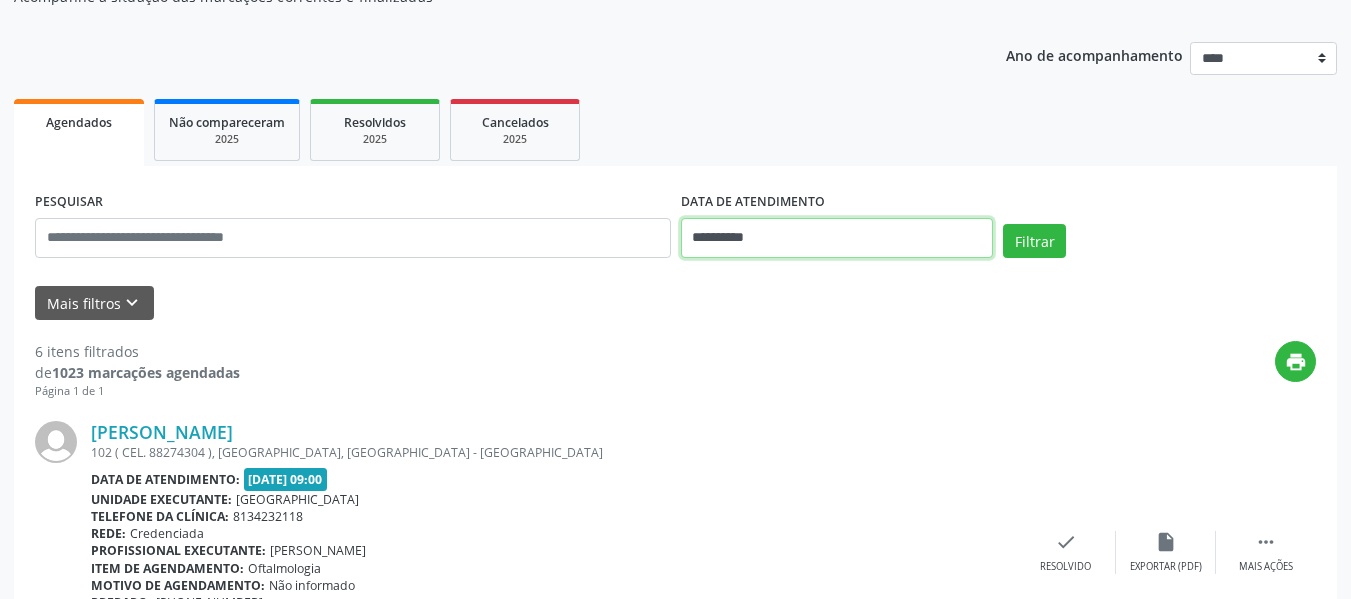 click on "**********" at bounding box center [837, 238] 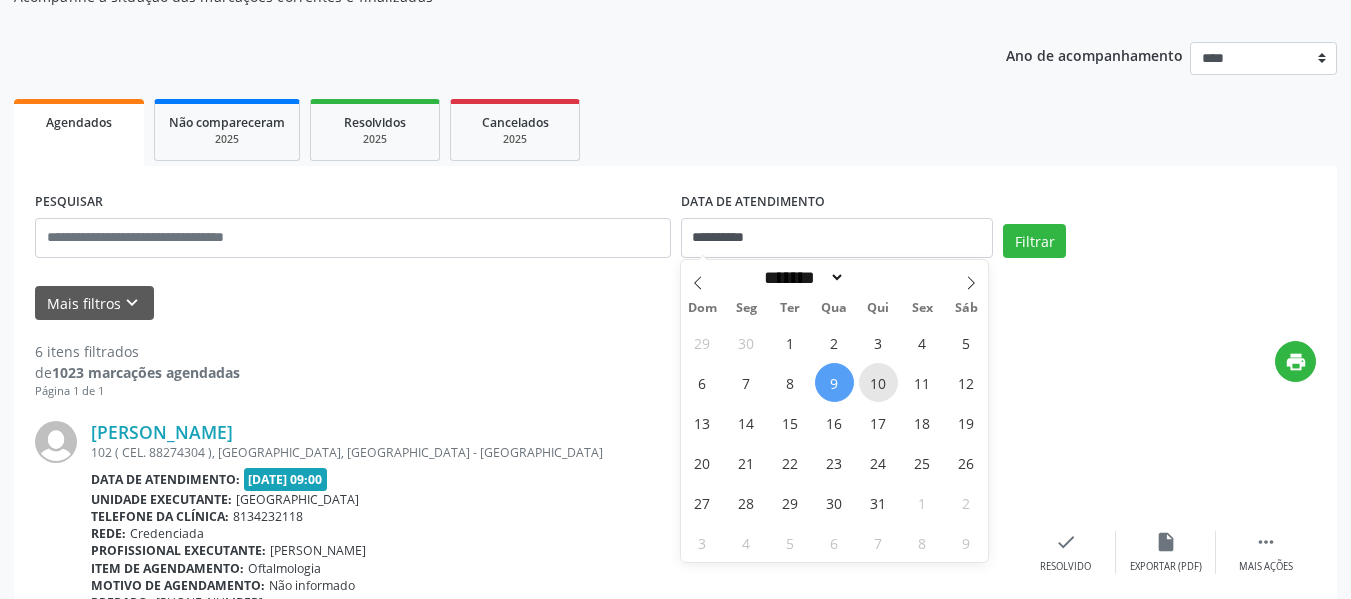 click on "10" at bounding box center (878, 382) 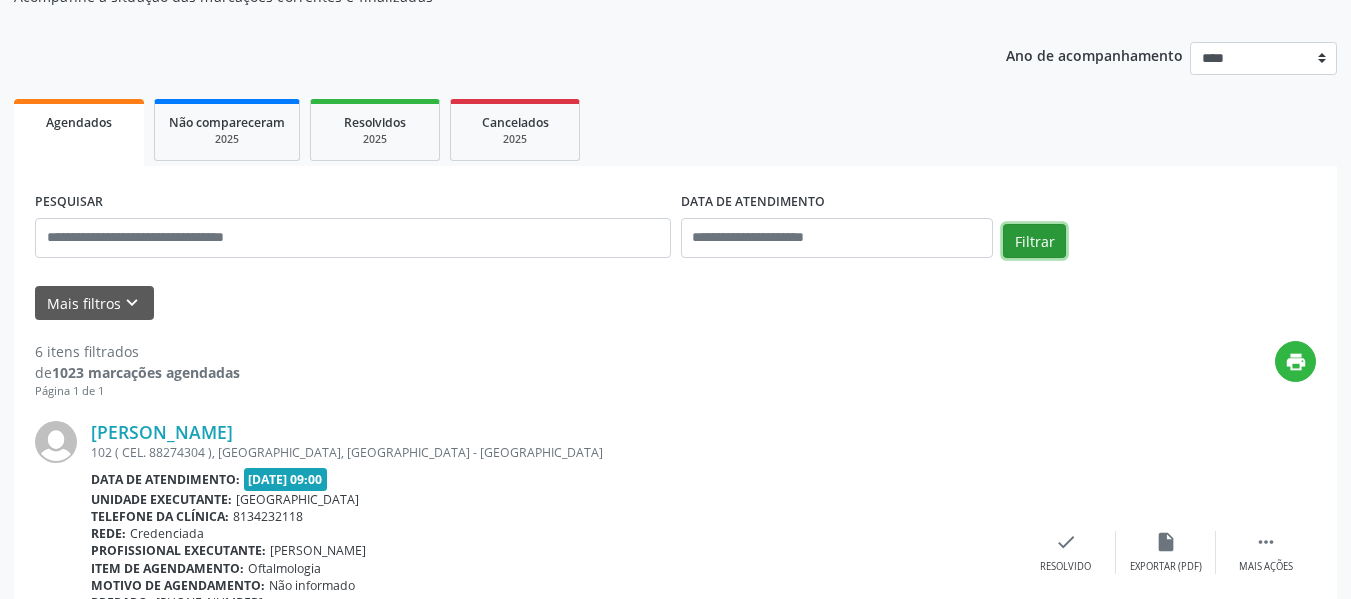 click on "Filtrar" at bounding box center [1034, 241] 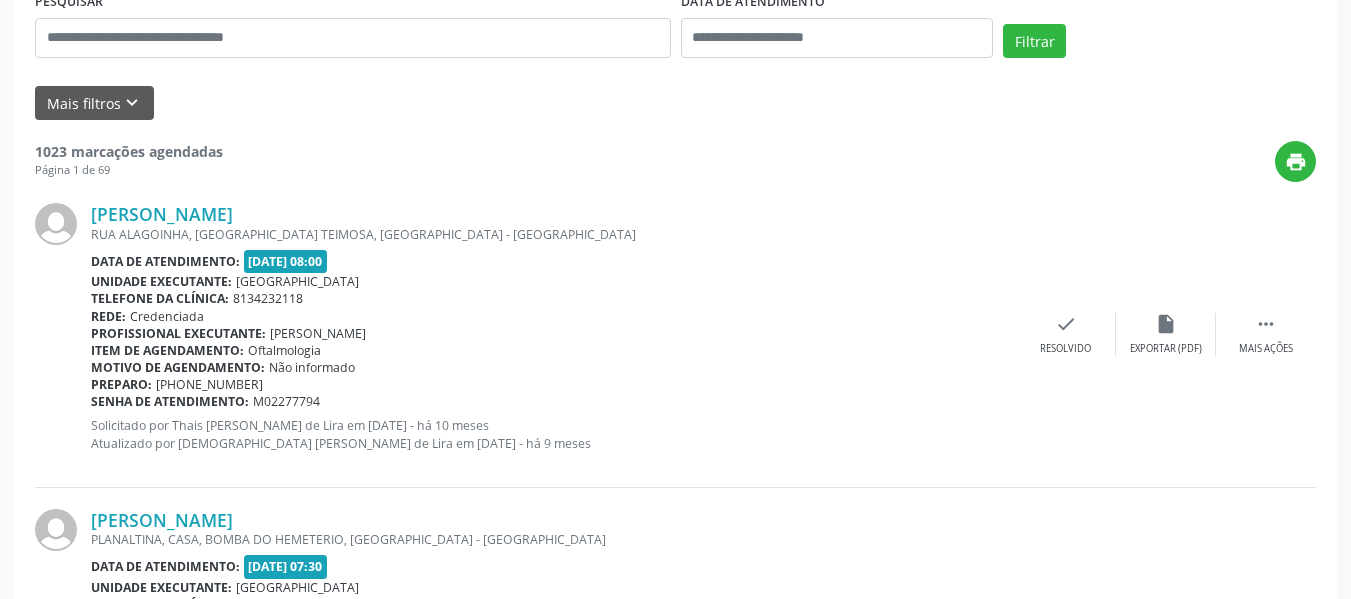scroll, scrollTop: 0, scrollLeft: 0, axis: both 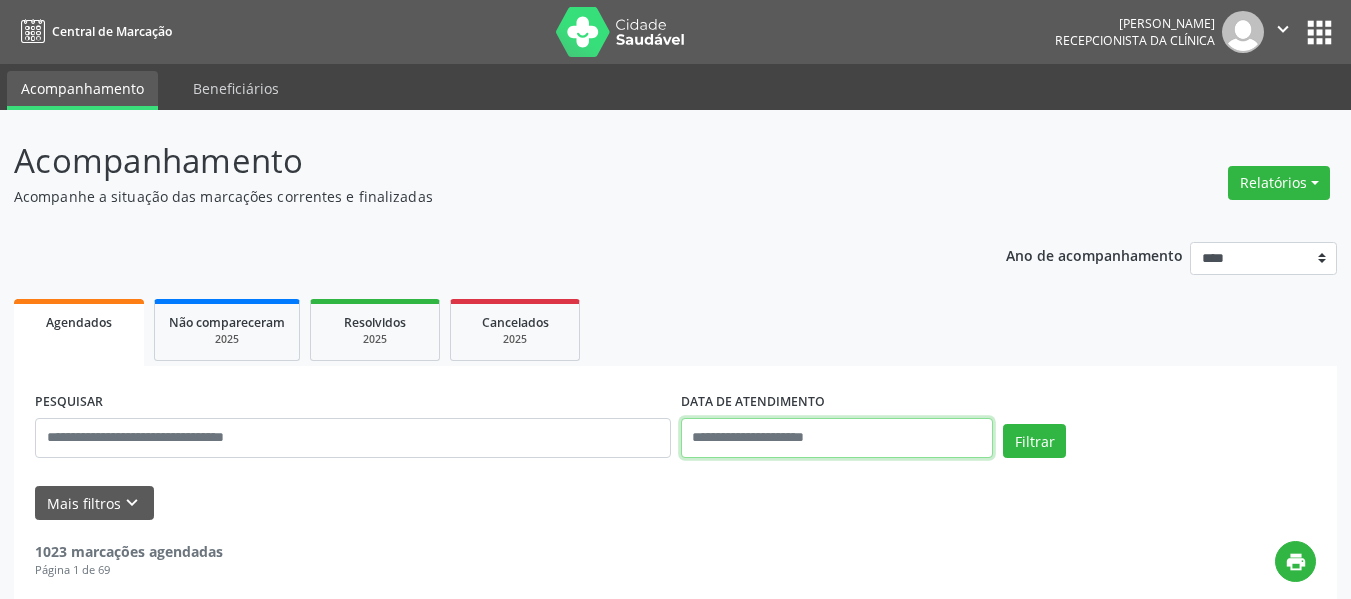 click at bounding box center (837, 438) 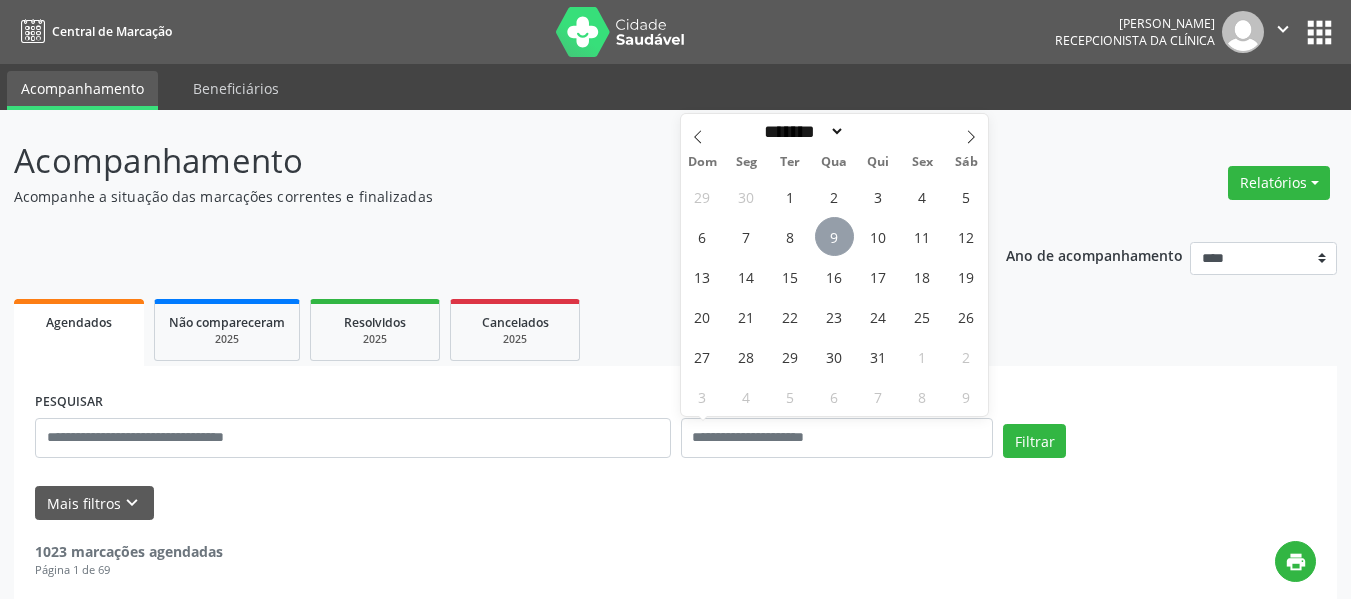 click on "9" at bounding box center [834, 236] 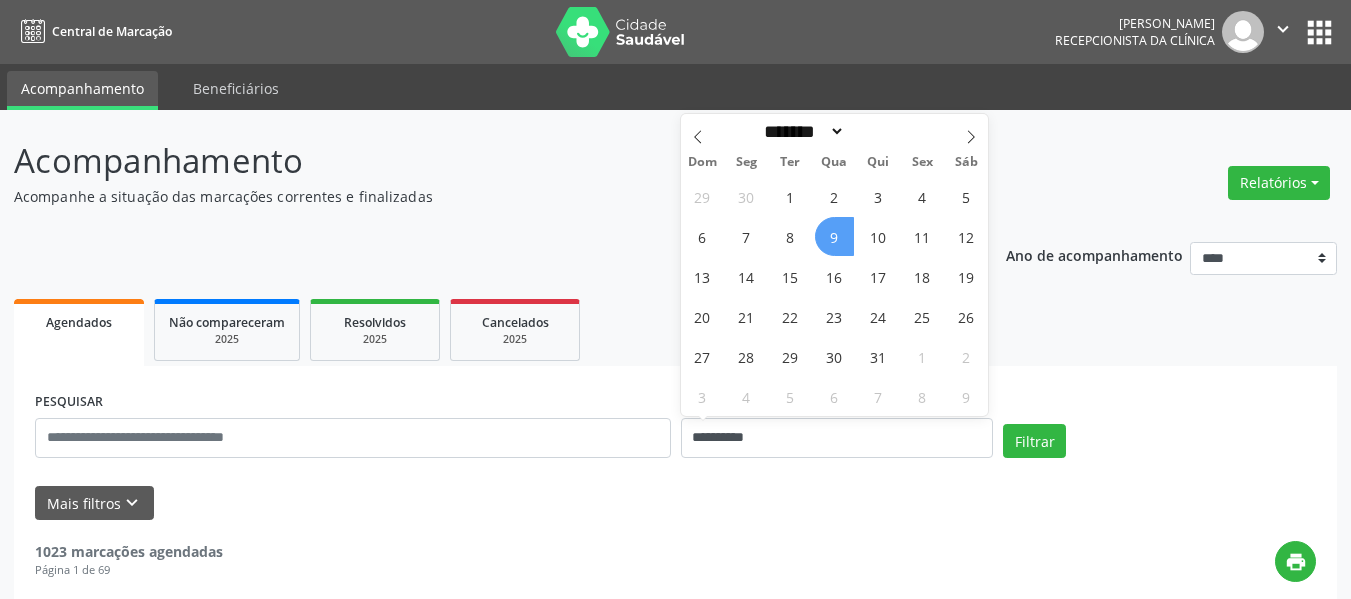 click on "9" at bounding box center [834, 236] 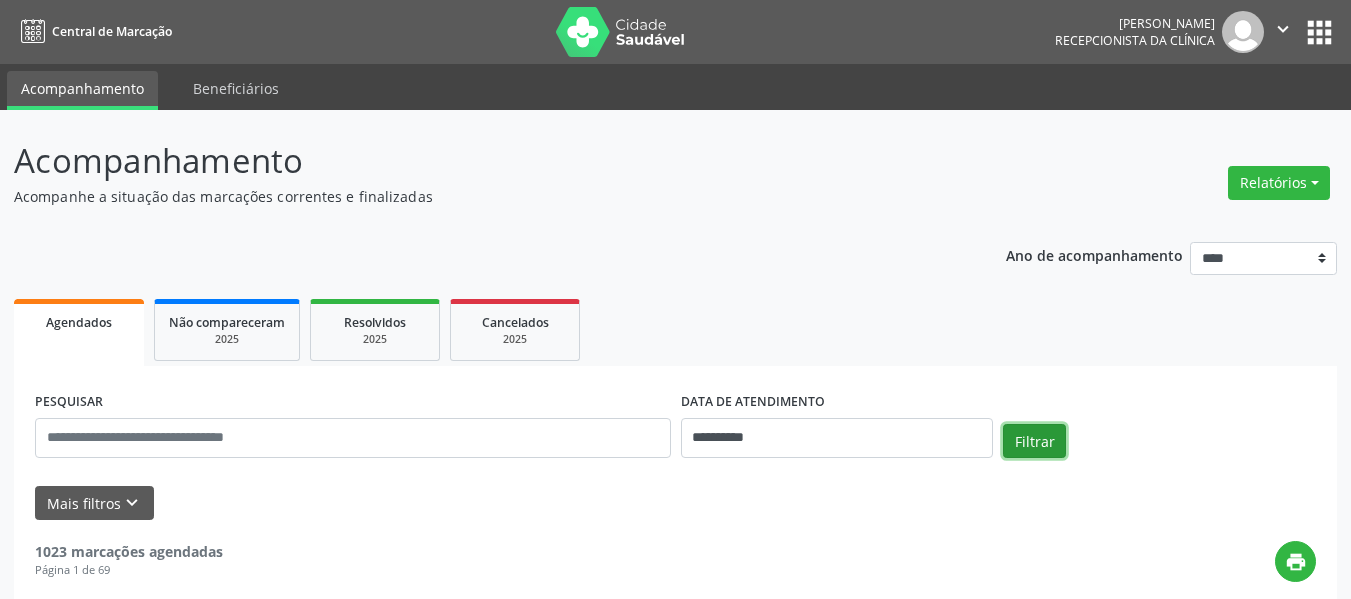 click on "Filtrar" at bounding box center (1034, 441) 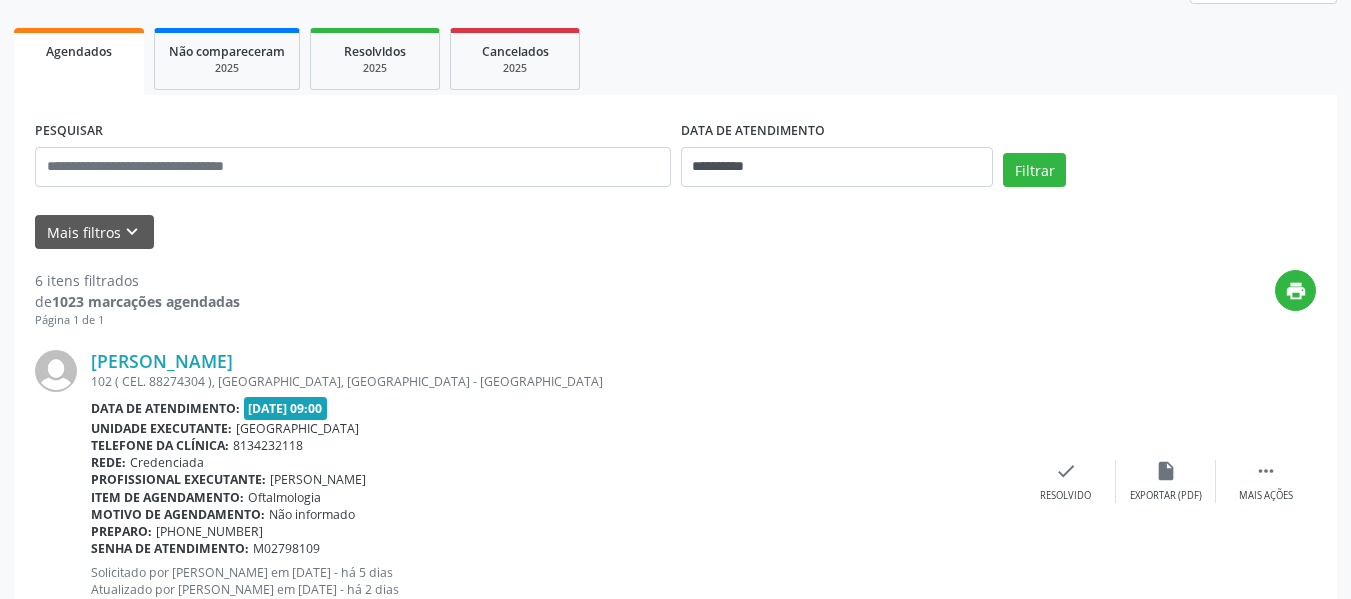 scroll, scrollTop: 268, scrollLeft: 0, axis: vertical 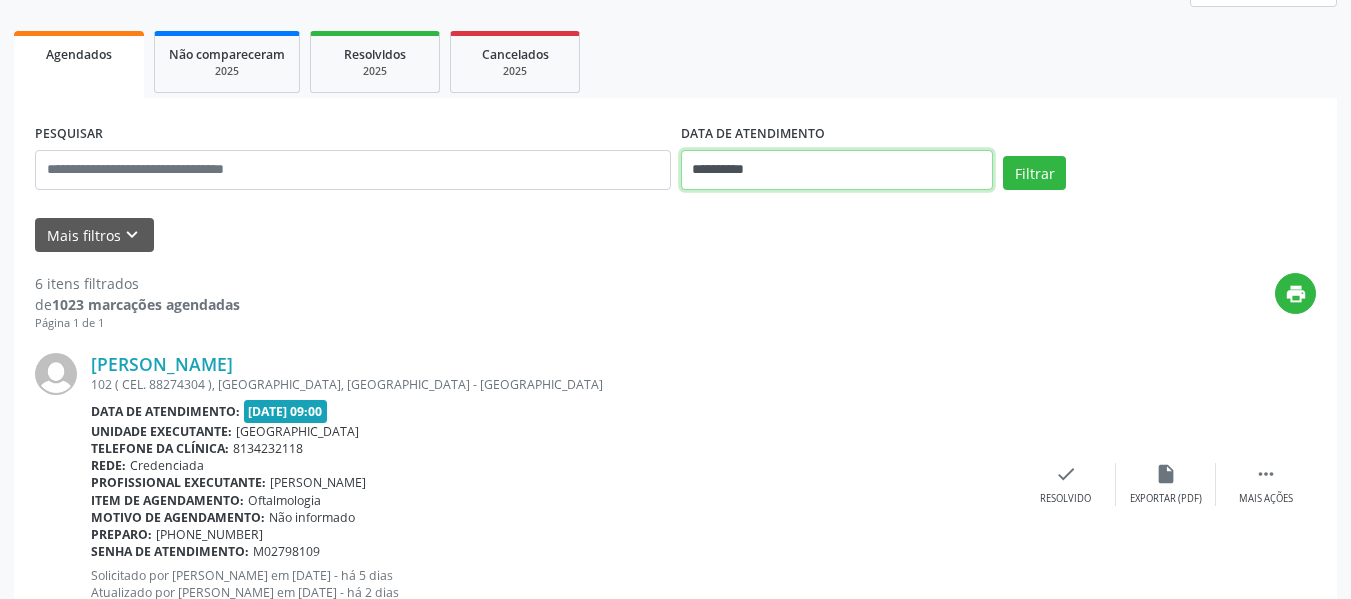 click on "**********" at bounding box center [837, 170] 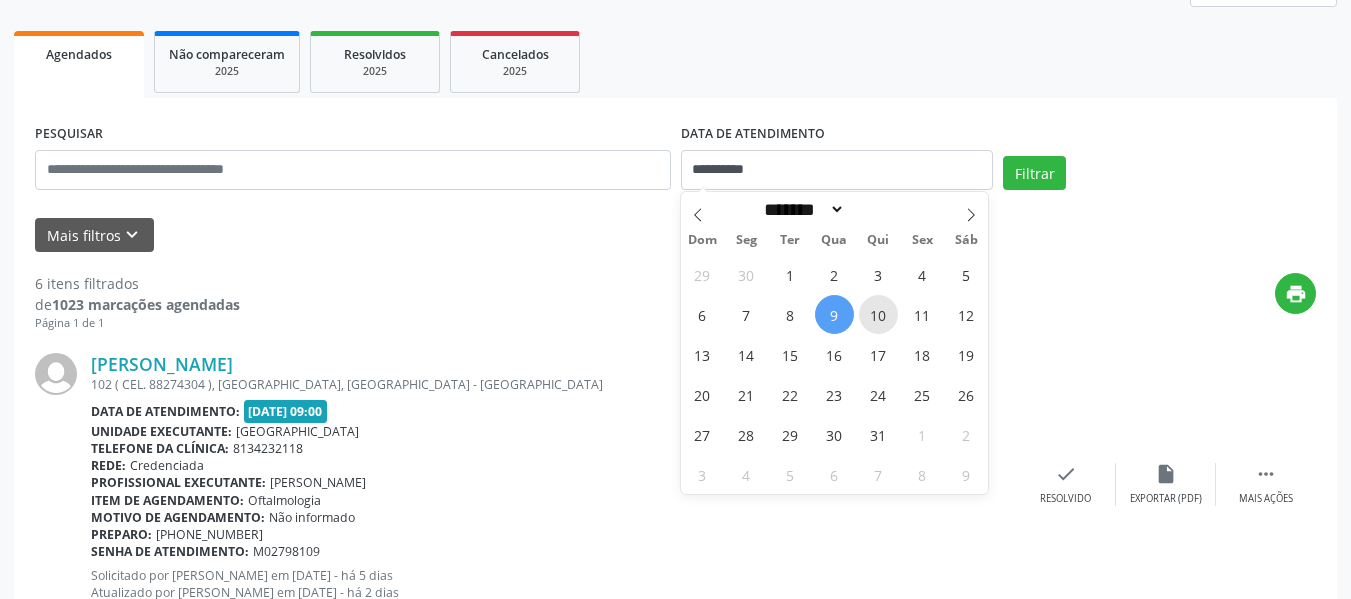 click on "10" at bounding box center [878, 314] 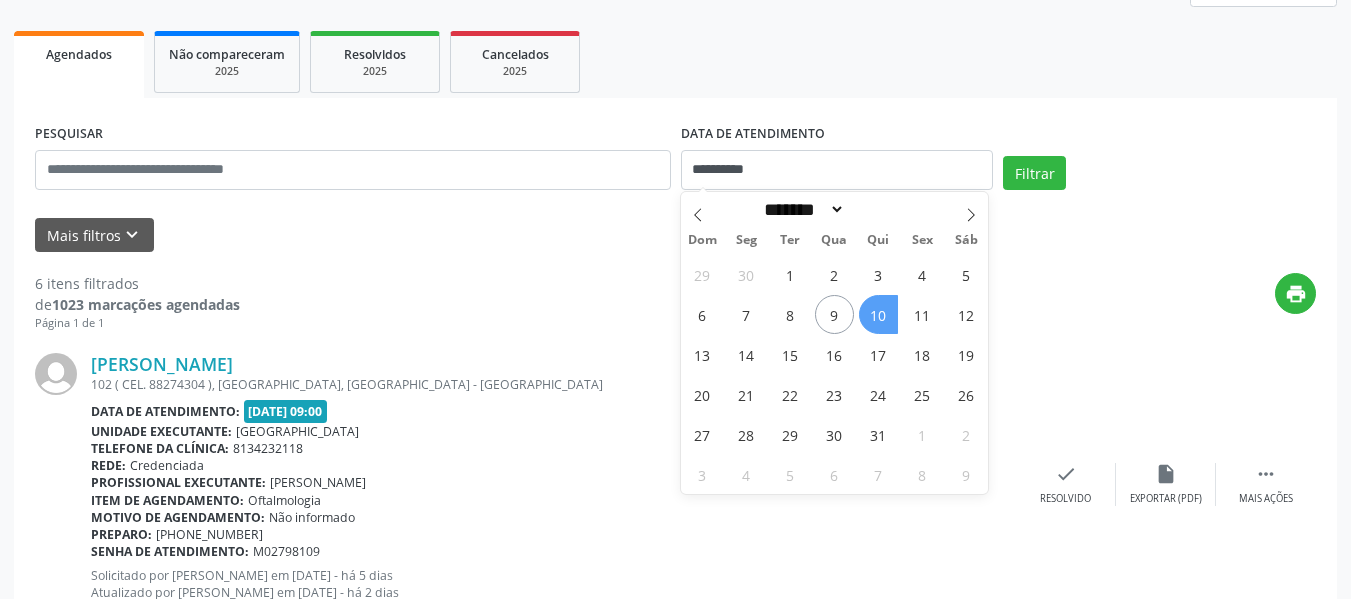 click on "10" at bounding box center [878, 314] 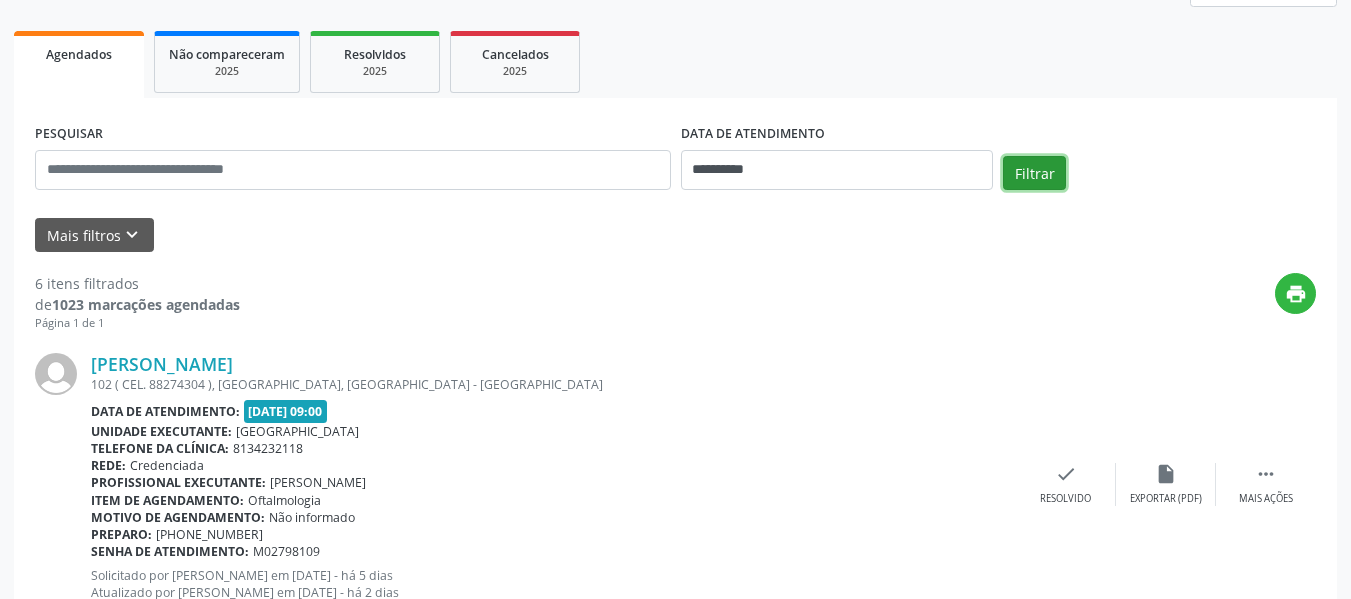 click on "Filtrar" at bounding box center (1034, 173) 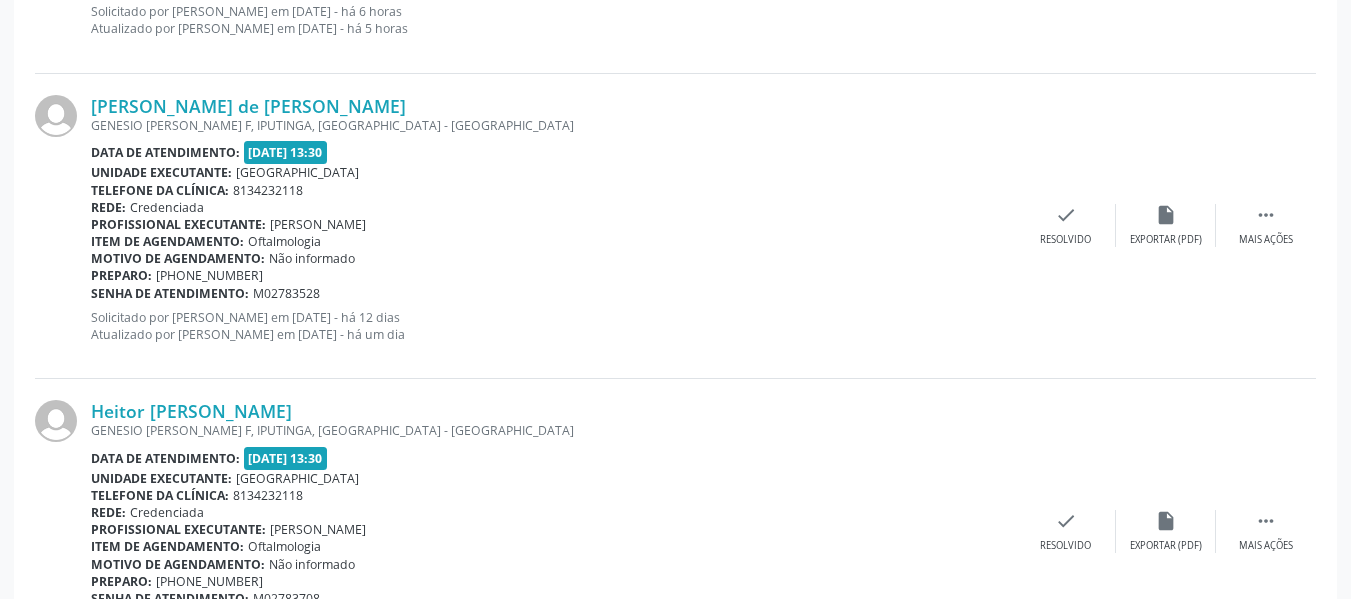 scroll, scrollTop: 868, scrollLeft: 0, axis: vertical 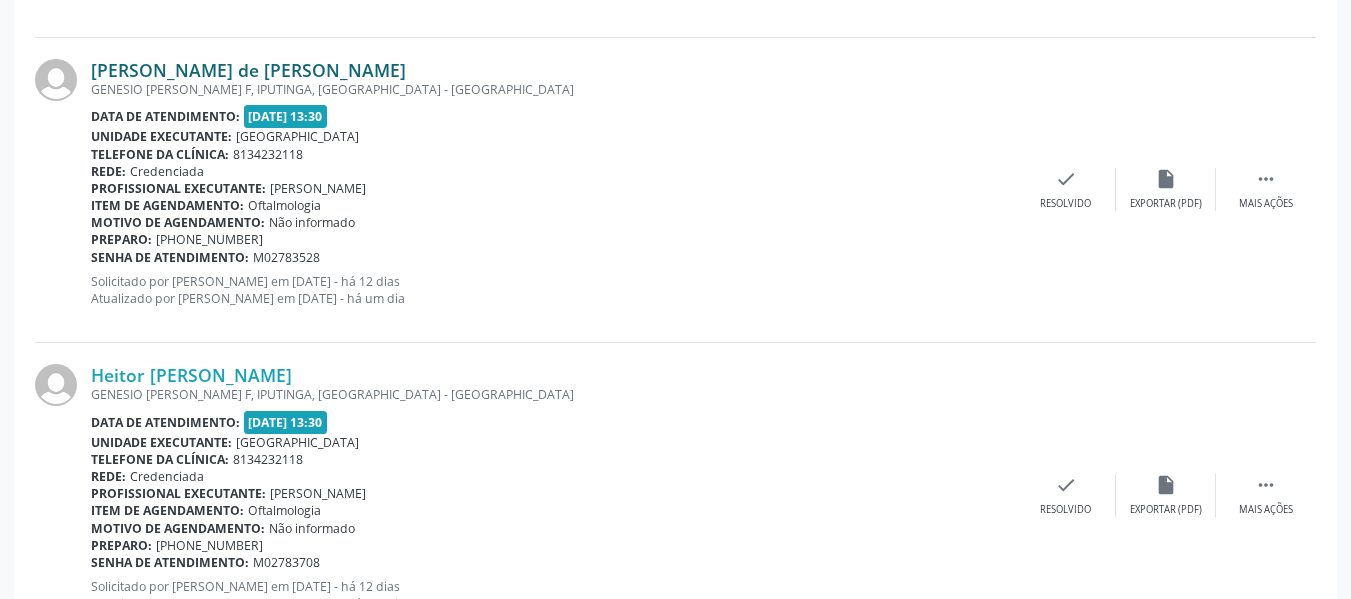 click on "[PERSON_NAME] de [PERSON_NAME]" at bounding box center [248, 70] 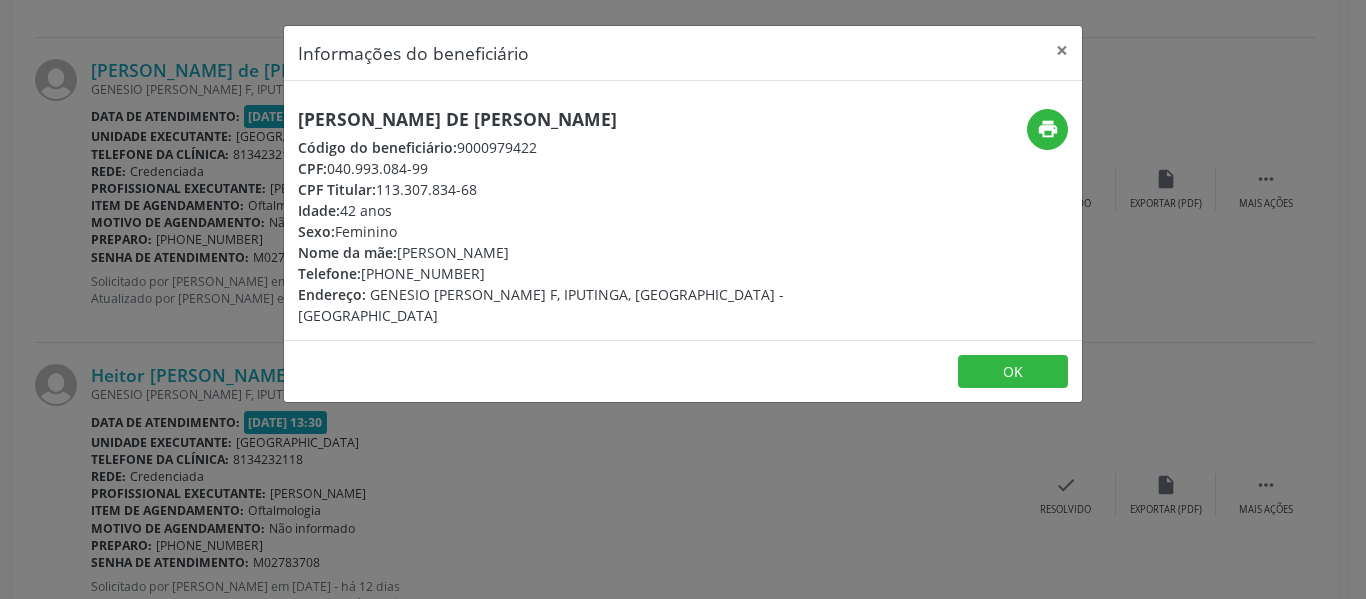 drag, startPoint x: 378, startPoint y: 187, endPoint x: 476, endPoint y: 187, distance: 98 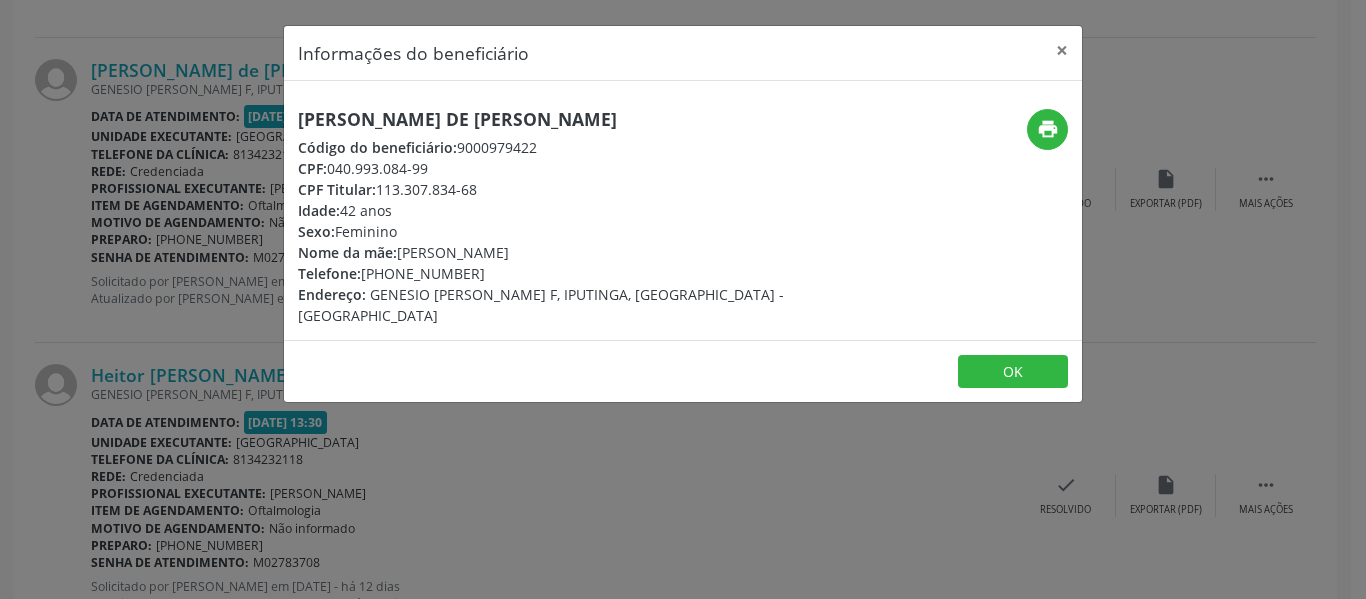 copy on "113.307.834-68" 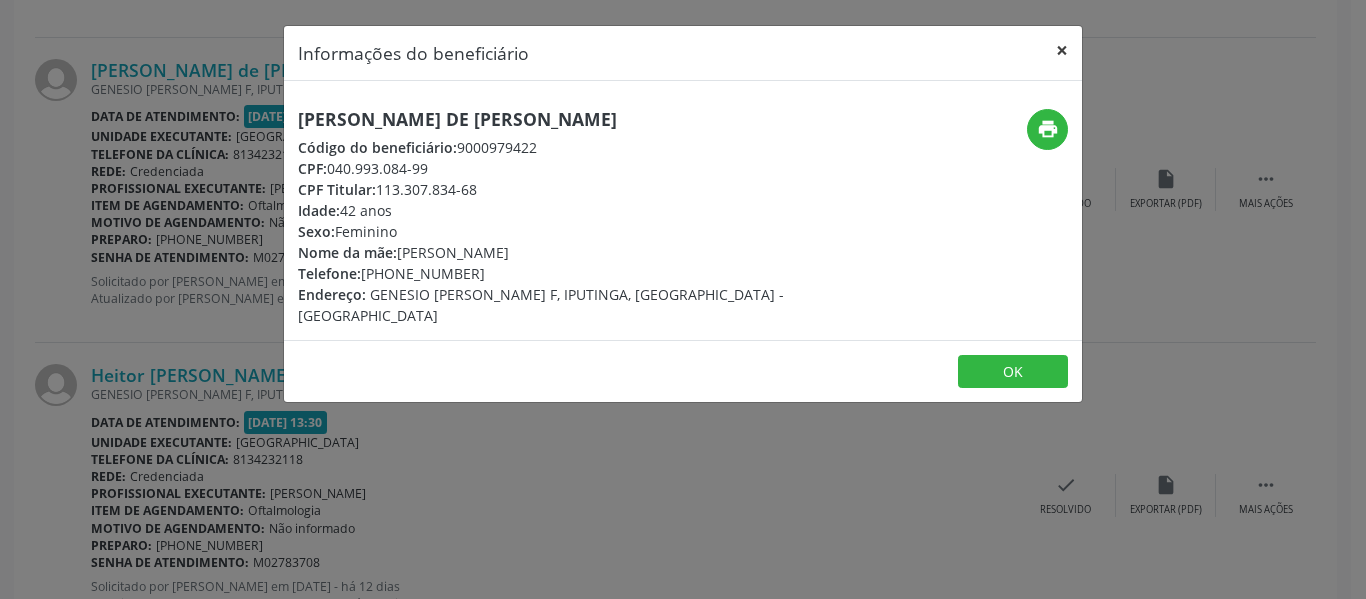 click on "×" at bounding box center [1062, 50] 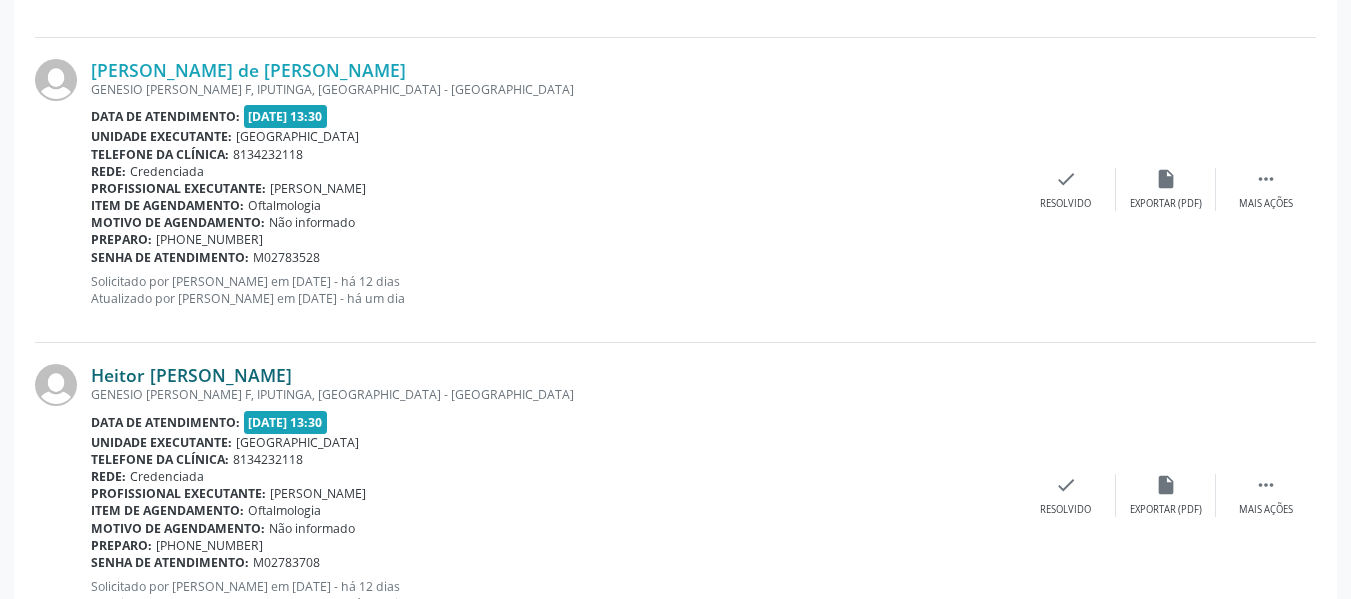 click on "Heitor [PERSON_NAME]" at bounding box center (191, 375) 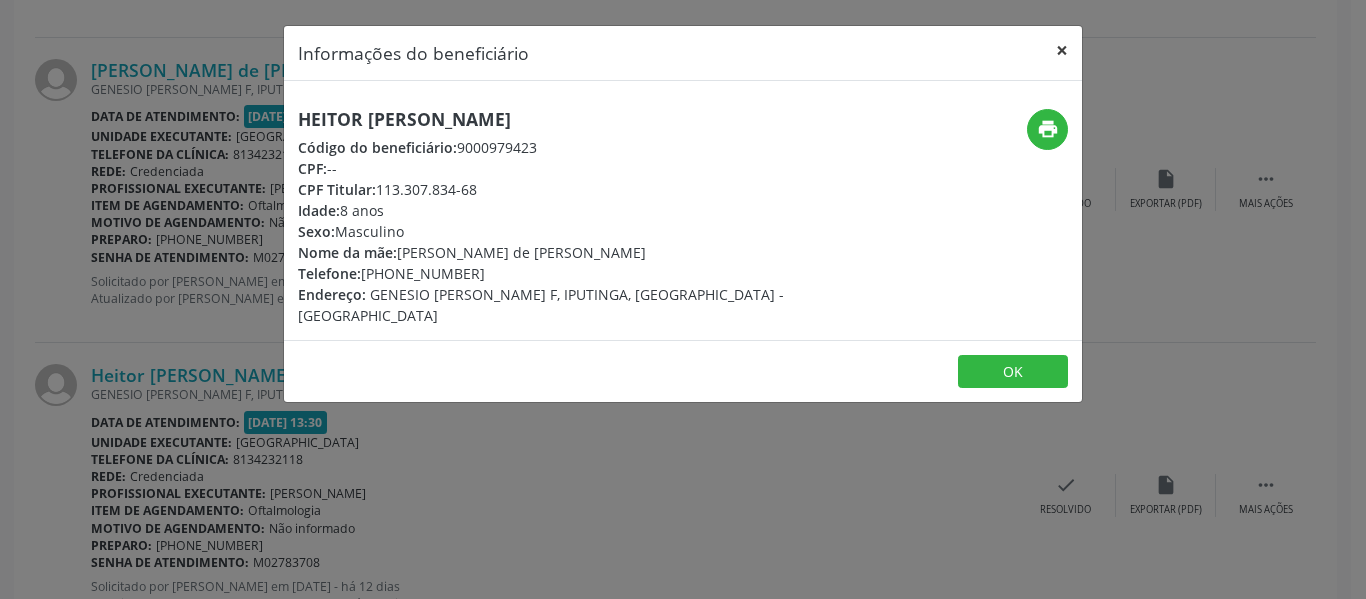 click on "×" at bounding box center (1062, 50) 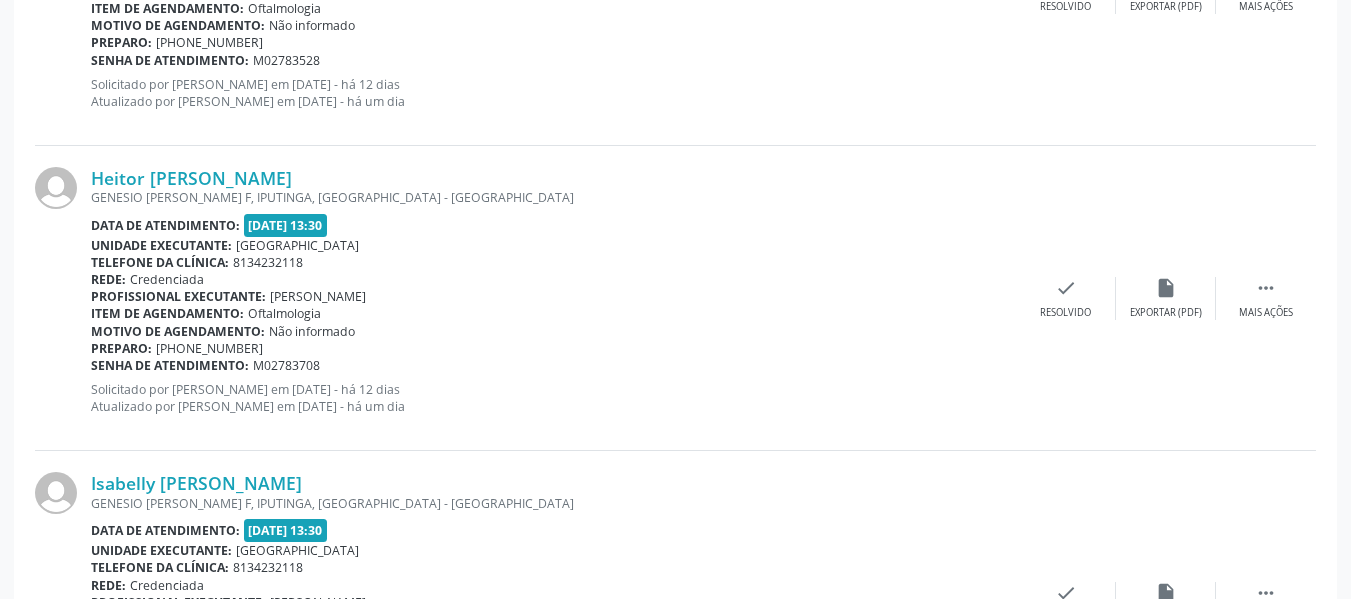 scroll, scrollTop: 1168, scrollLeft: 0, axis: vertical 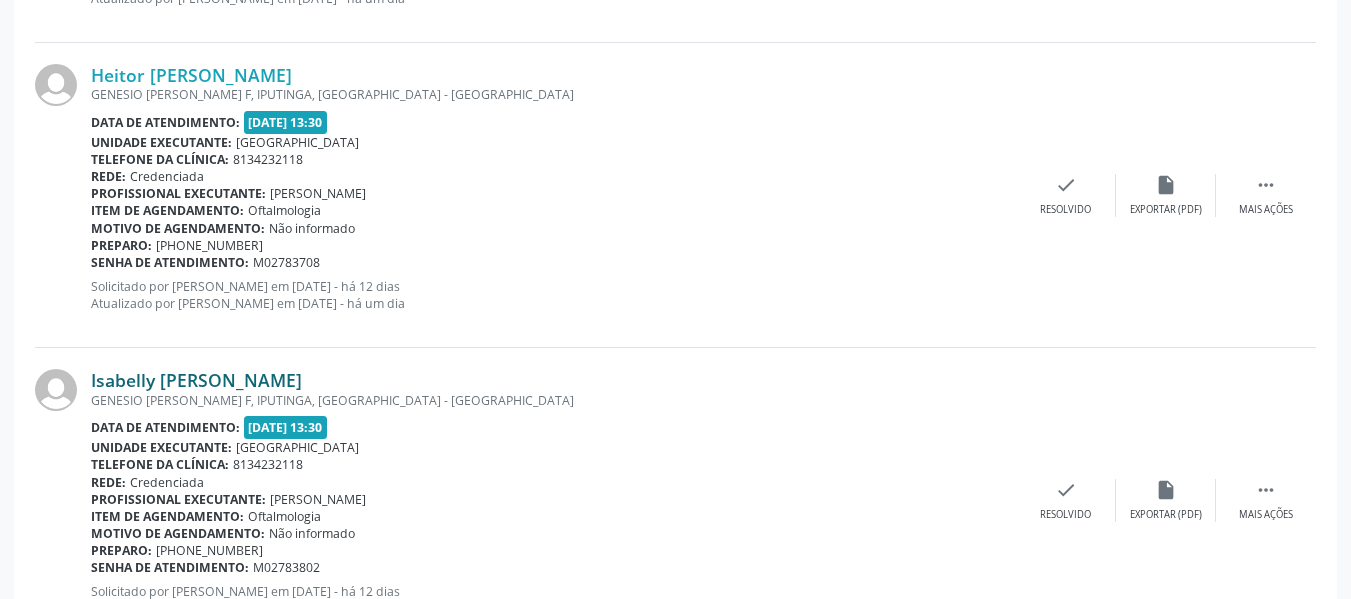 click on "Isabelly [PERSON_NAME]" at bounding box center (196, 380) 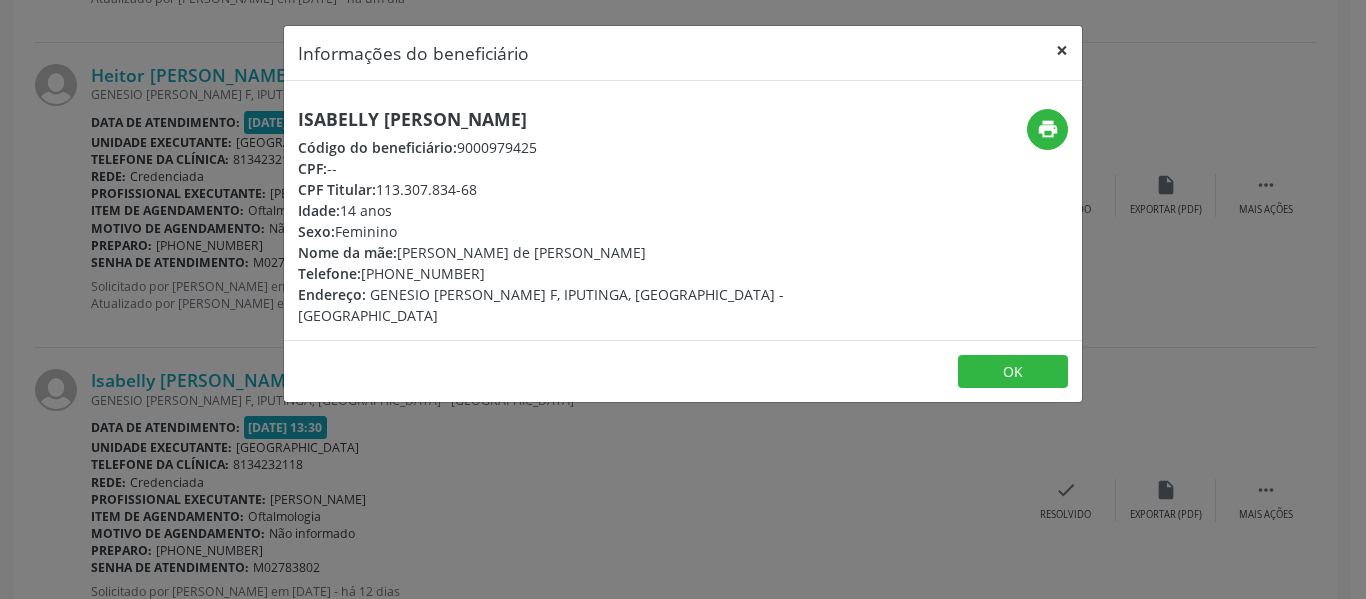 click on "×" at bounding box center [1062, 50] 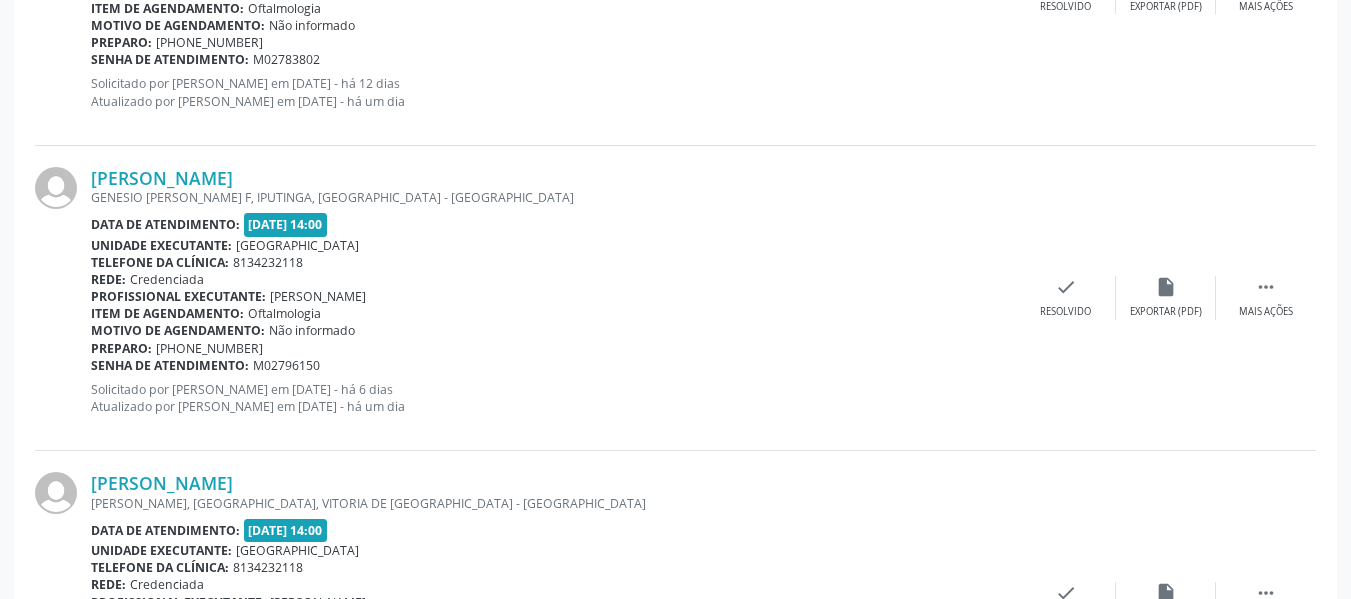scroll, scrollTop: 1661, scrollLeft: 0, axis: vertical 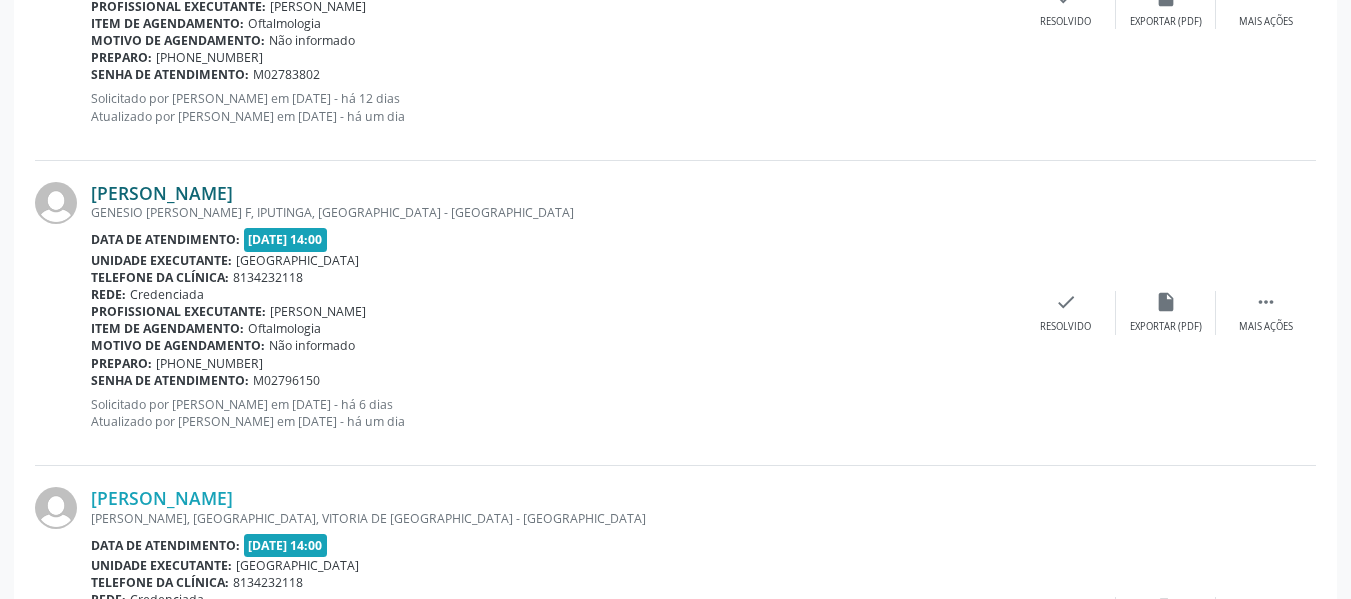 click on "[PERSON_NAME]" at bounding box center (162, 193) 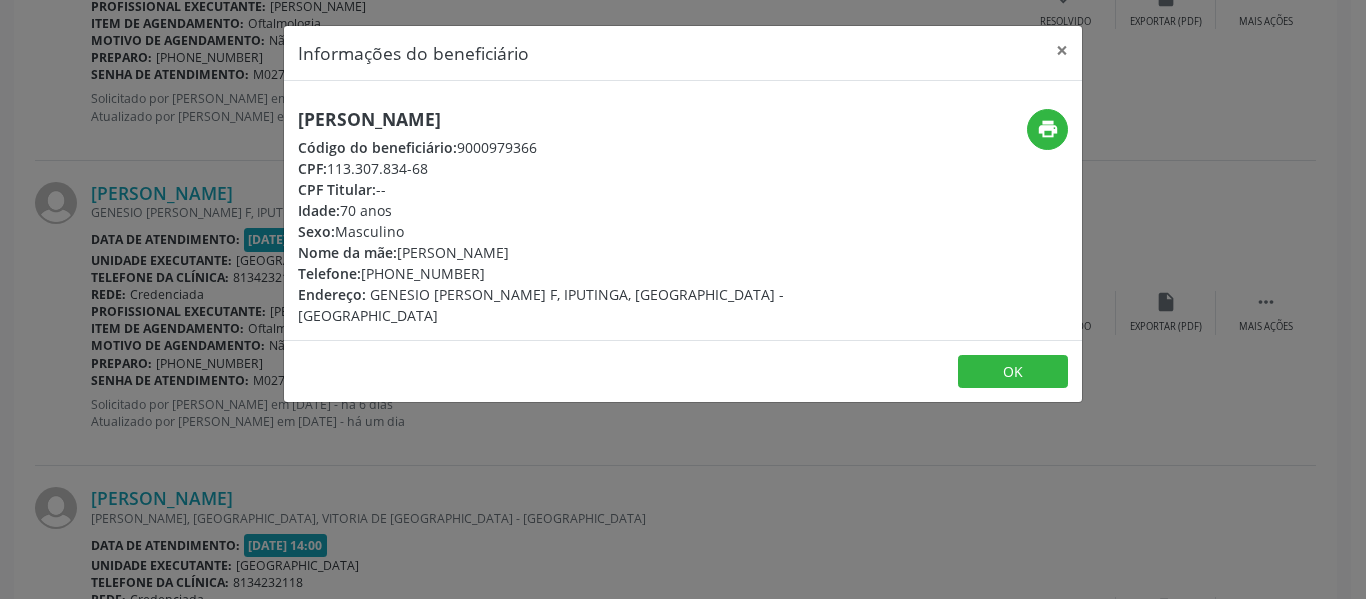 drag, startPoint x: 330, startPoint y: 166, endPoint x: 428, endPoint y: 168, distance: 98.02041 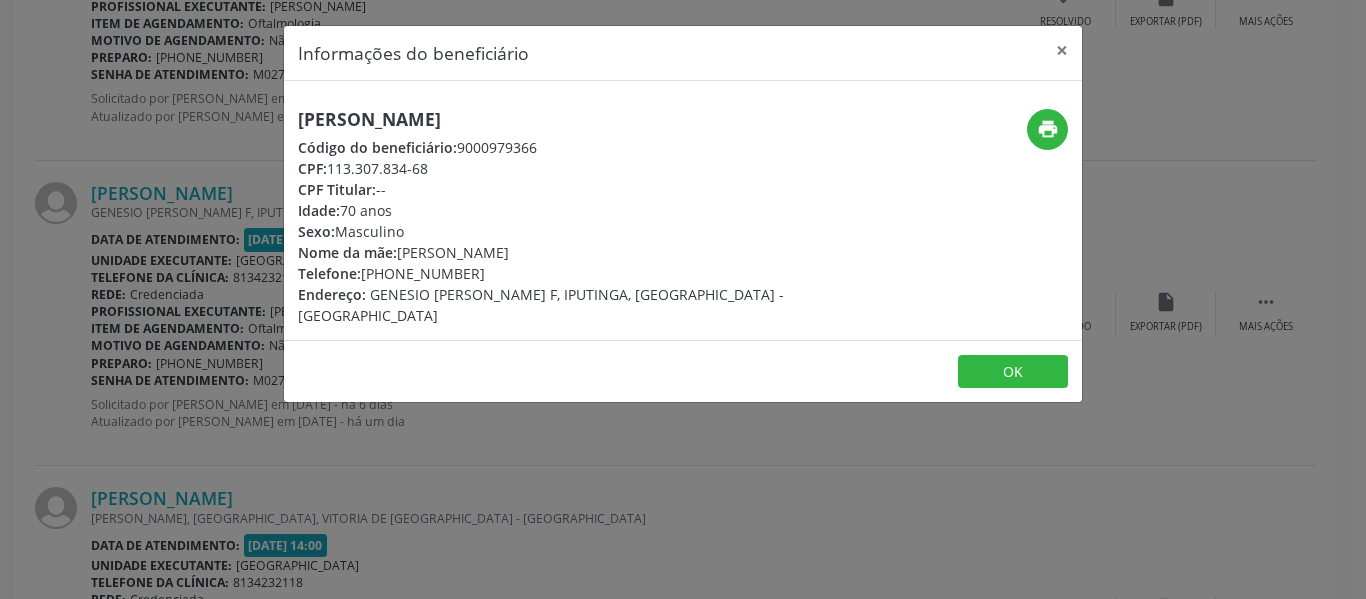 copy on "113.307.834-68" 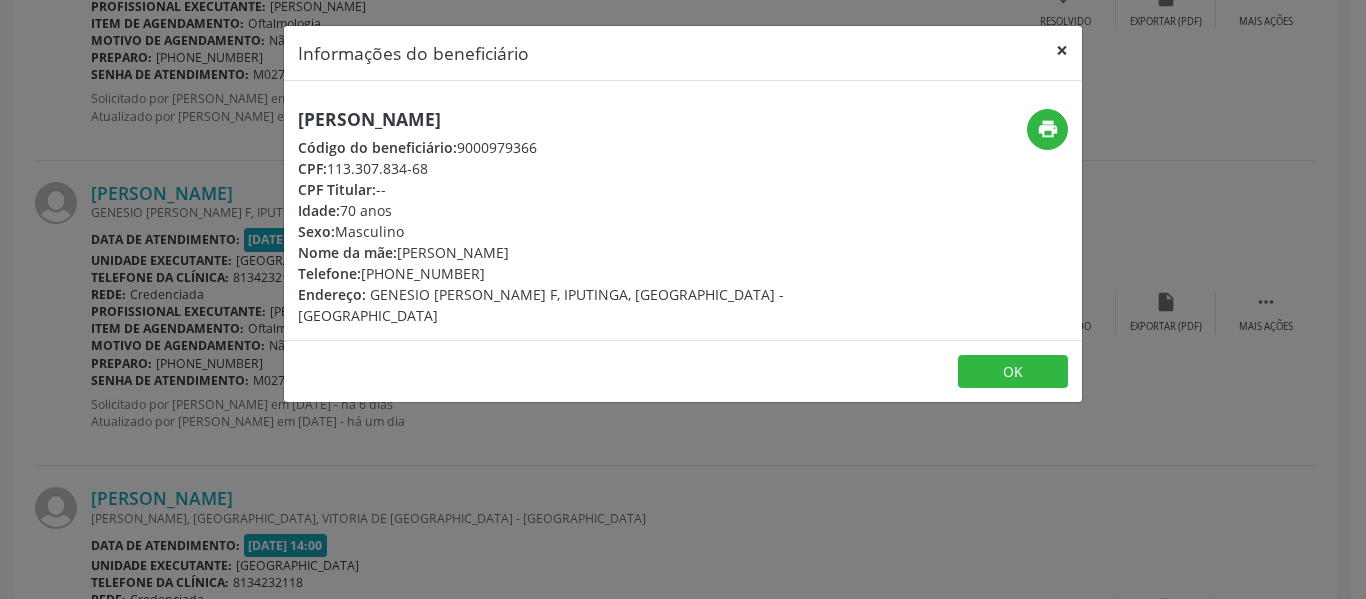 click on "×" at bounding box center [1062, 50] 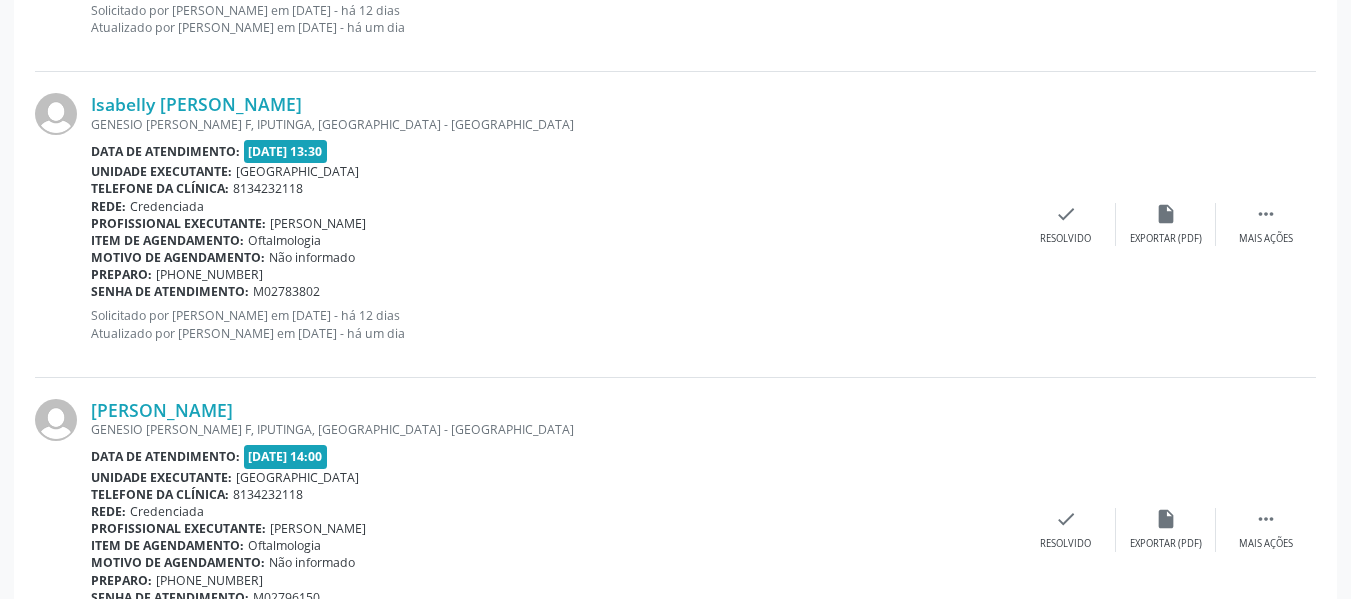 scroll, scrollTop: 1461, scrollLeft: 0, axis: vertical 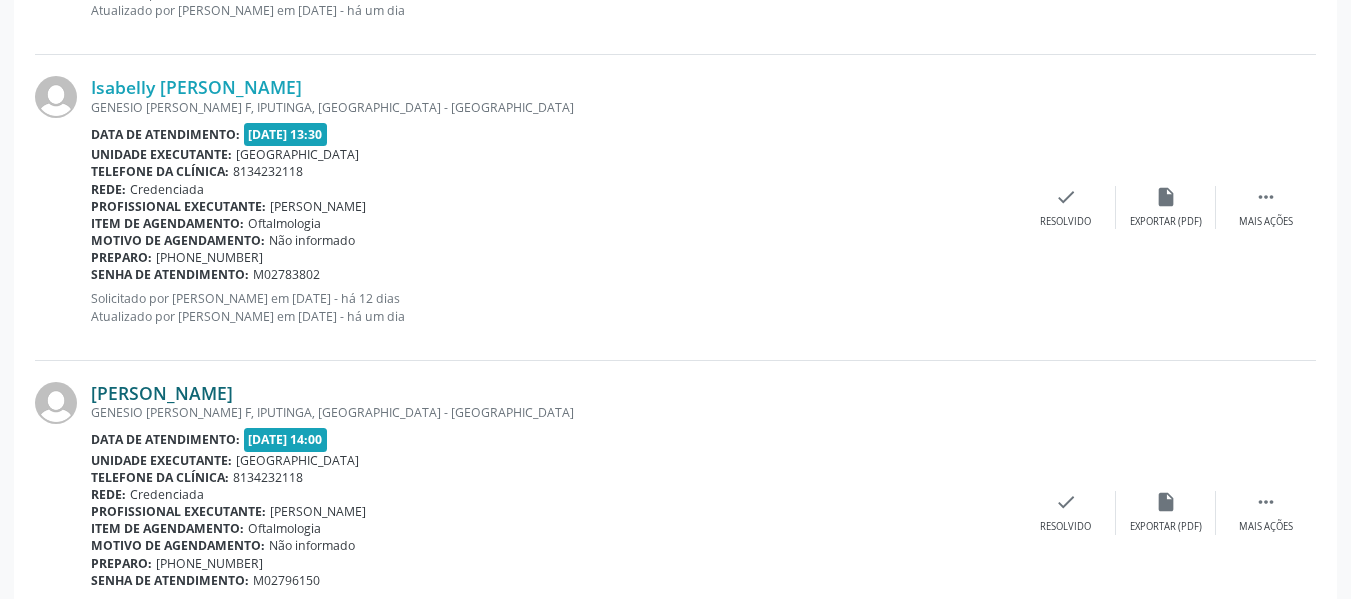 click on "[PERSON_NAME]" at bounding box center [162, 393] 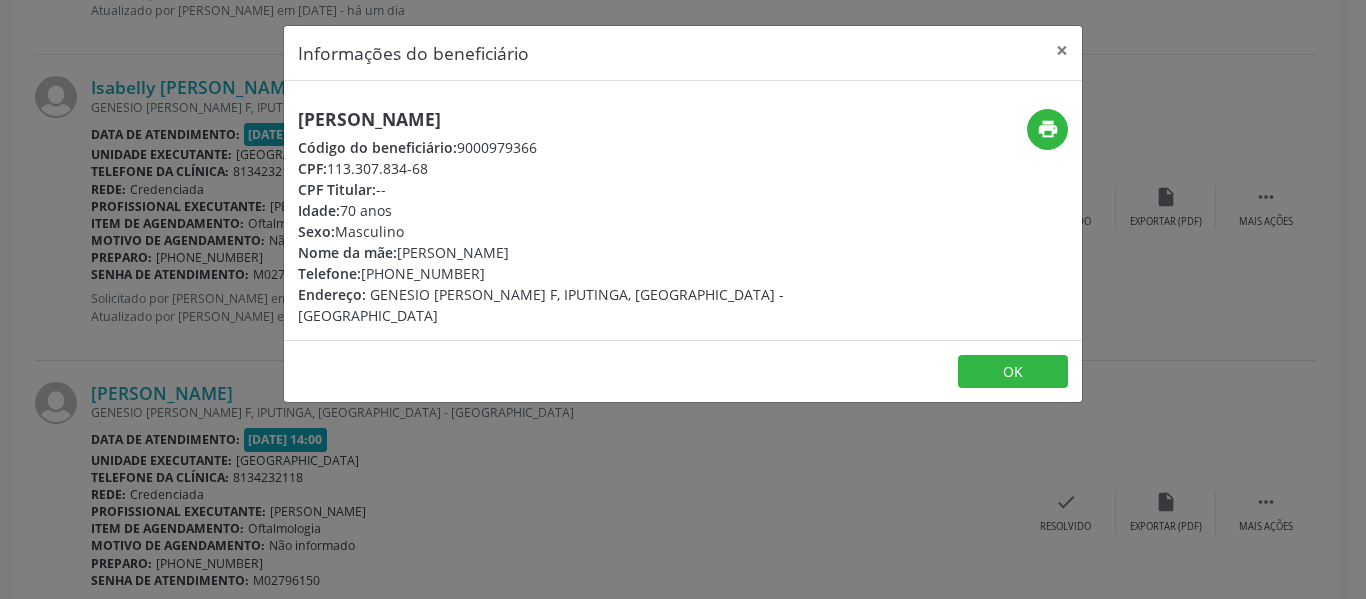 drag, startPoint x: 330, startPoint y: 167, endPoint x: 429, endPoint y: 168, distance: 99.00505 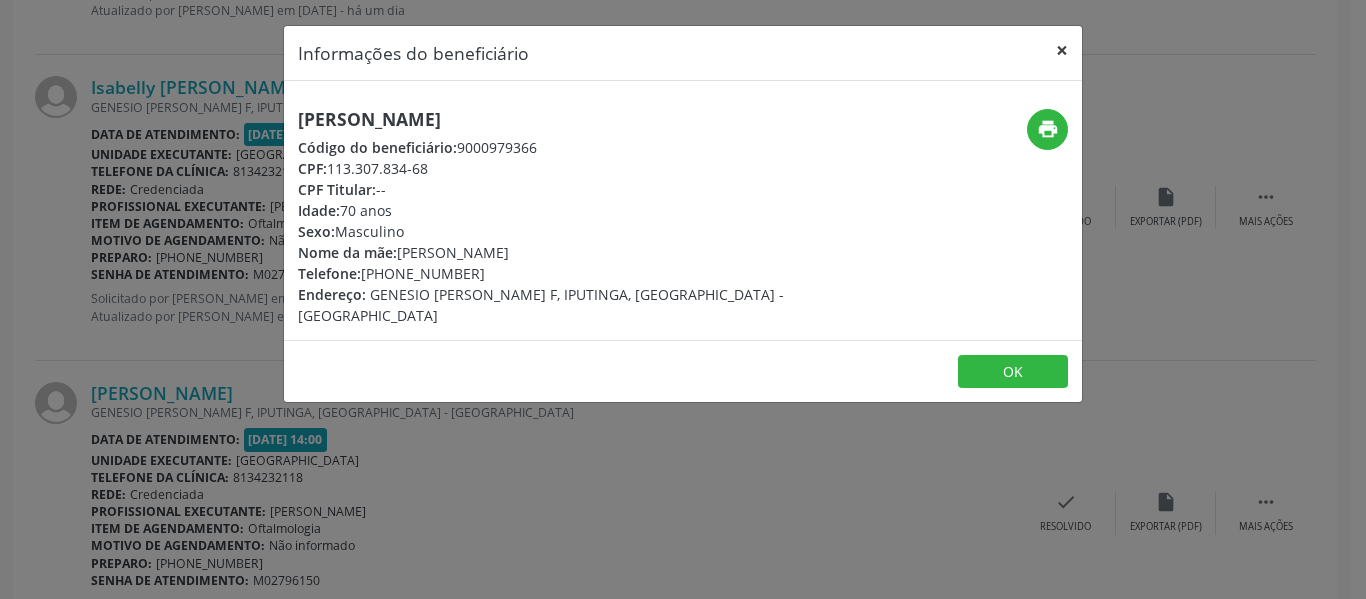 drag, startPoint x: 1067, startPoint y: 42, endPoint x: 940, endPoint y: 86, distance: 134.4061 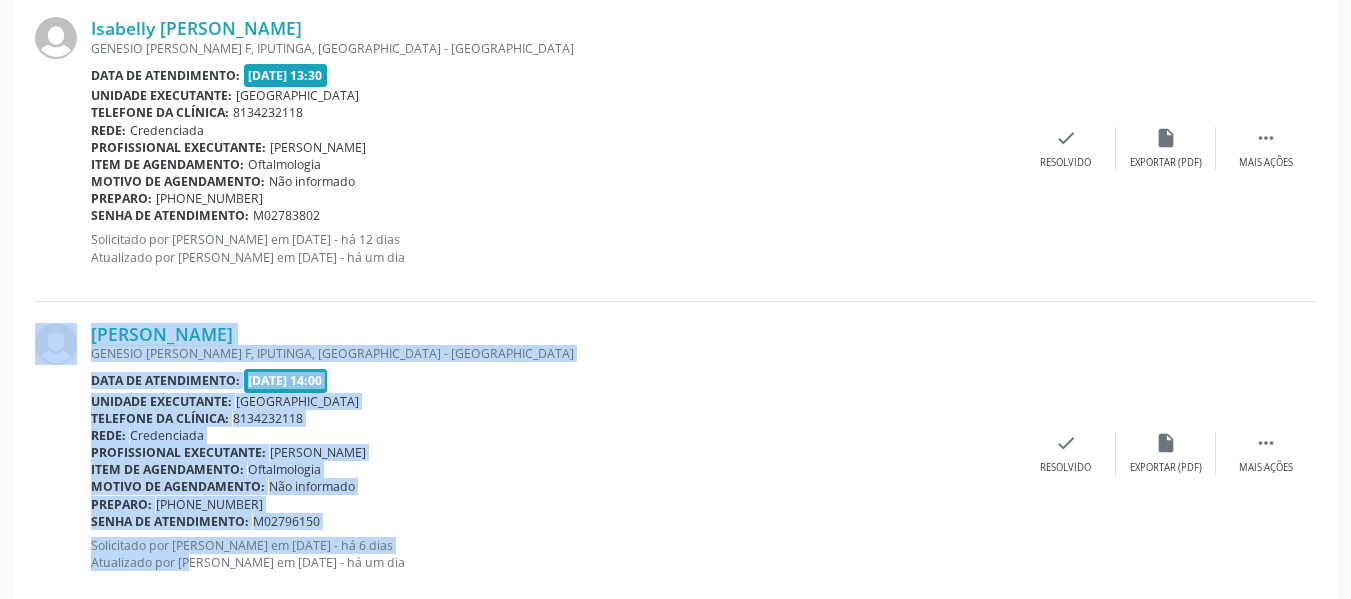 scroll, scrollTop: 1528, scrollLeft: 0, axis: vertical 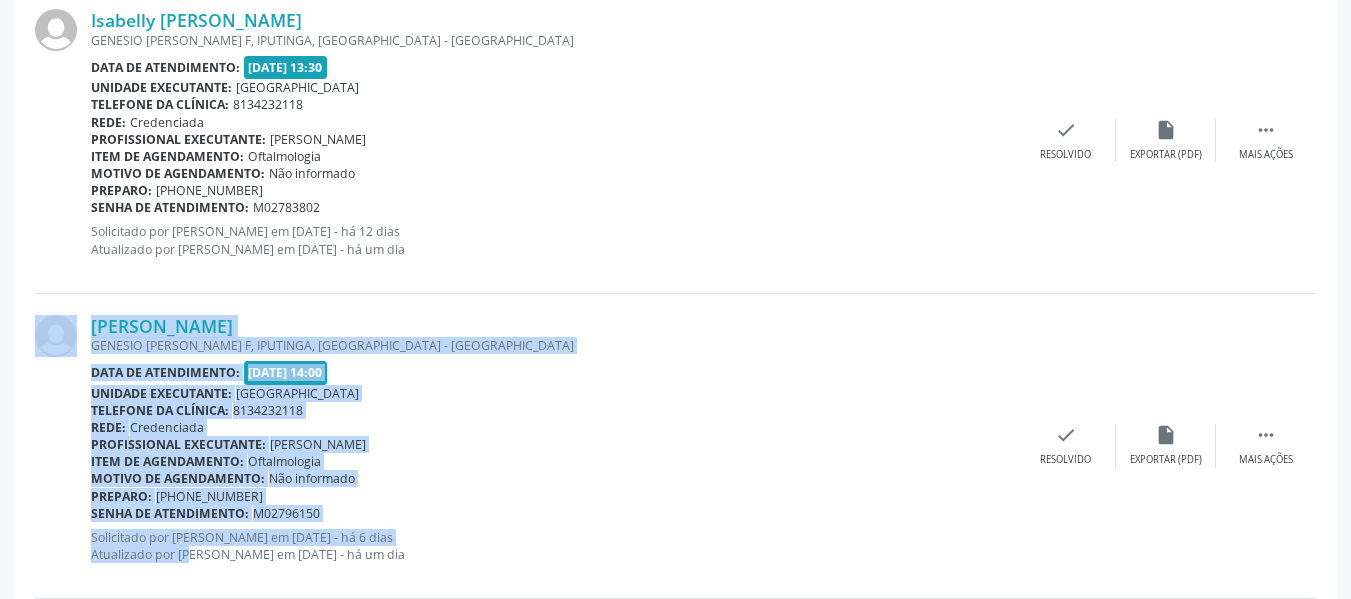 drag, startPoint x: 90, startPoint y: 583, endPoint x: 170, endPoint y: 573, distance: 80.622574 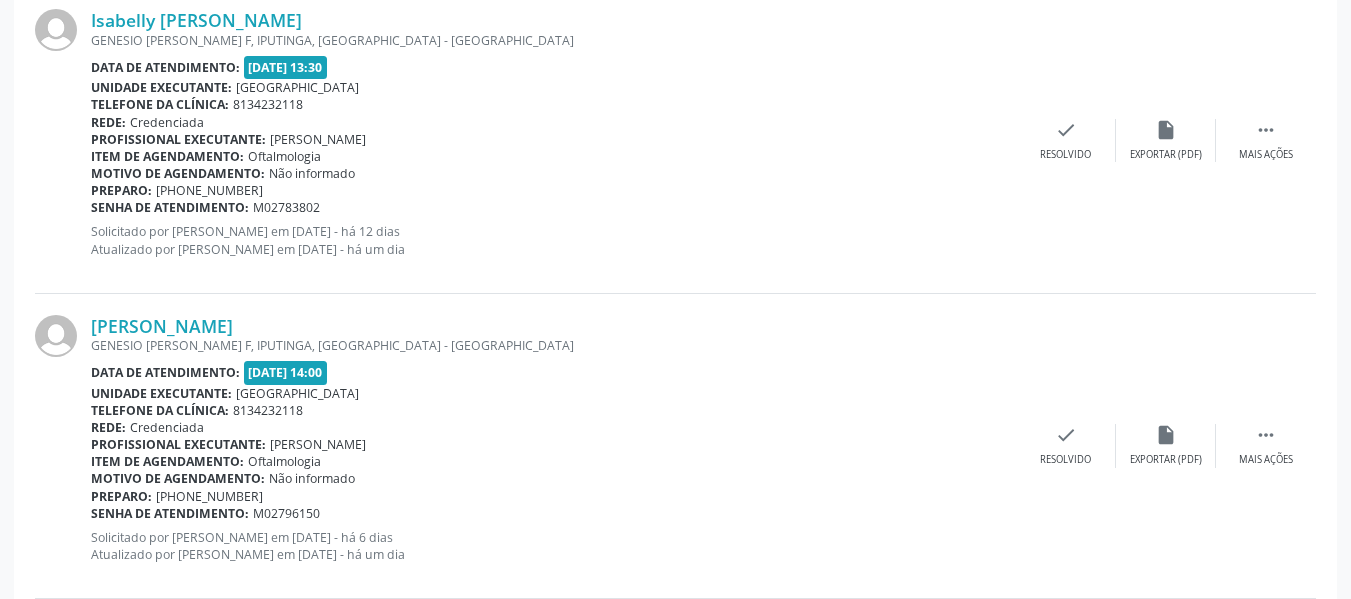 drag, startPoint x: 91, startPoint y: 514, endPoint x: 320, endPoint y: 514, distance: 229 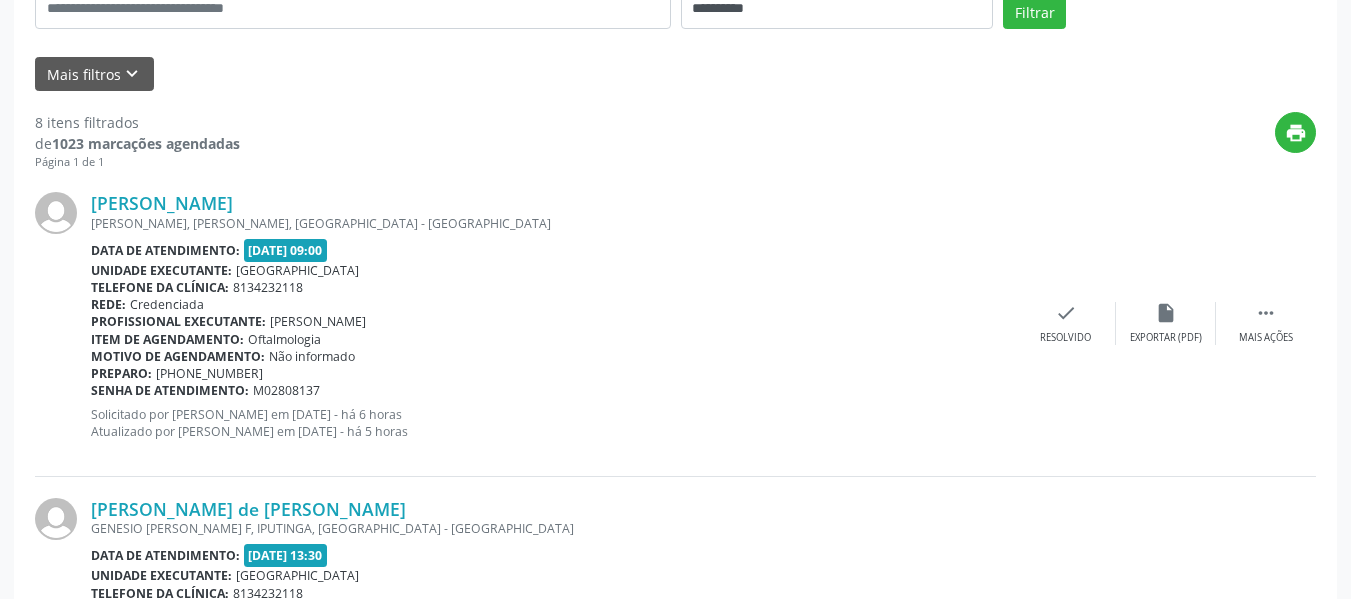 scroll, scrollTop: 428, scrollLeft: 0, axis: vertical 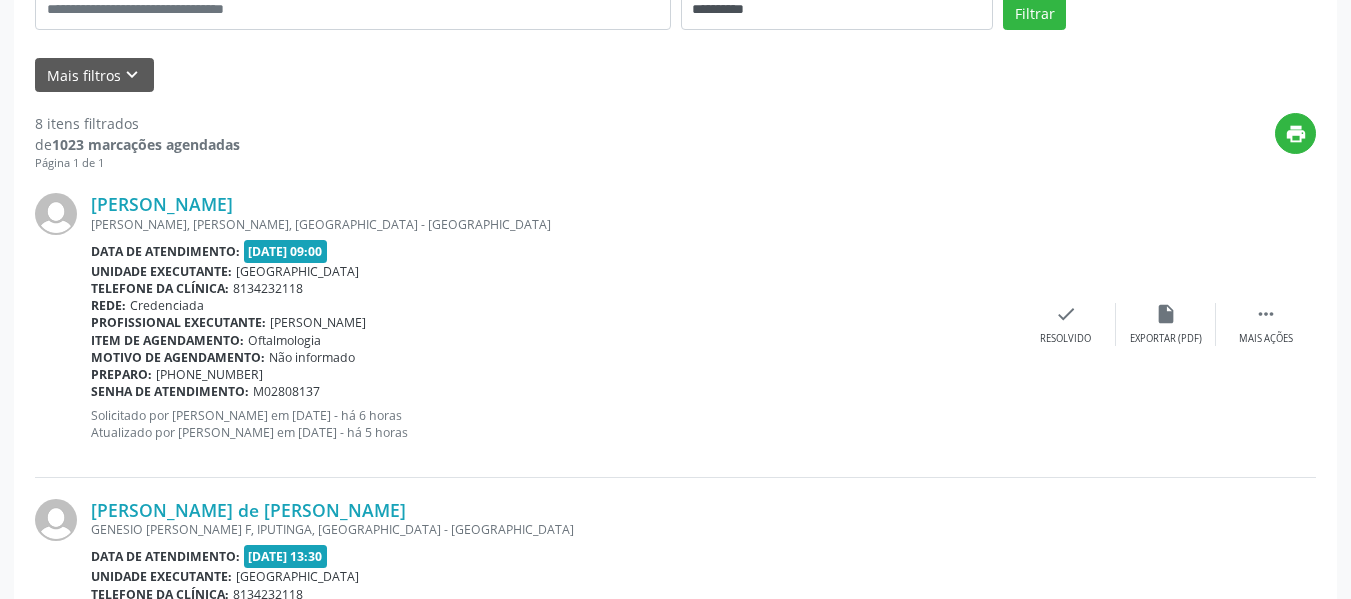 click on "[PERSON_NAME], [PERSON_NAME], [GEOGRAPHIC_DATA] - [GEOGRAPHIC_DATA]" at bounding box center [553, 224] 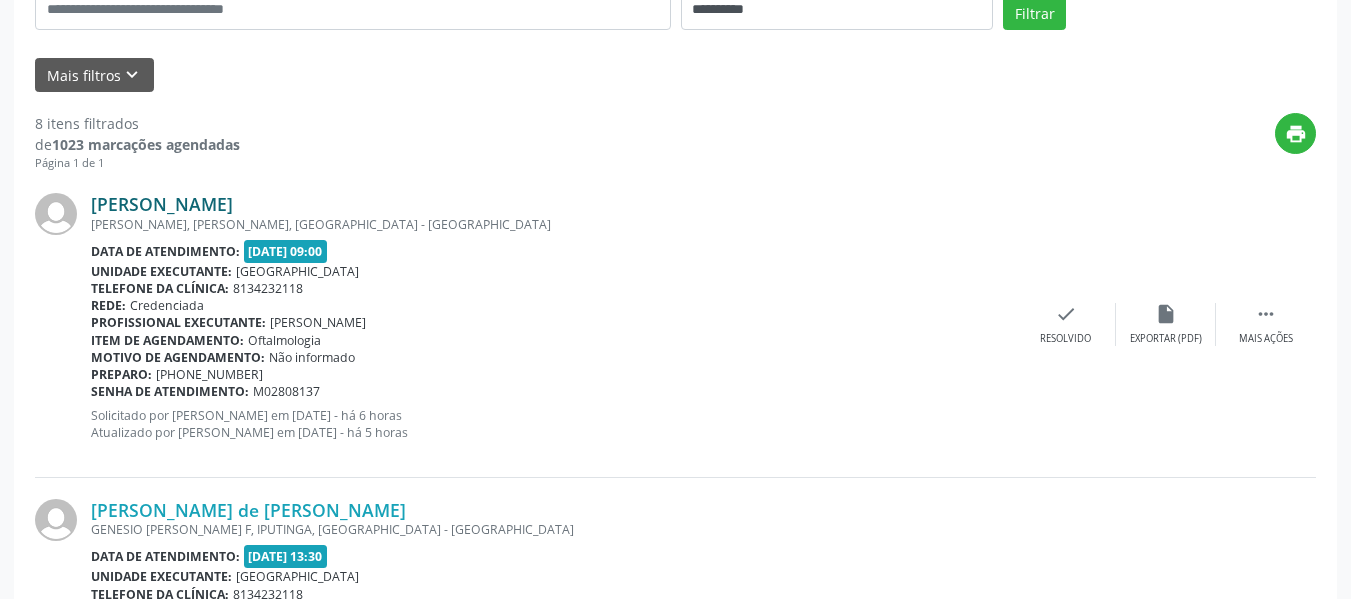 click on "[PERSON_NAME]" at bounding box center (162, 204) 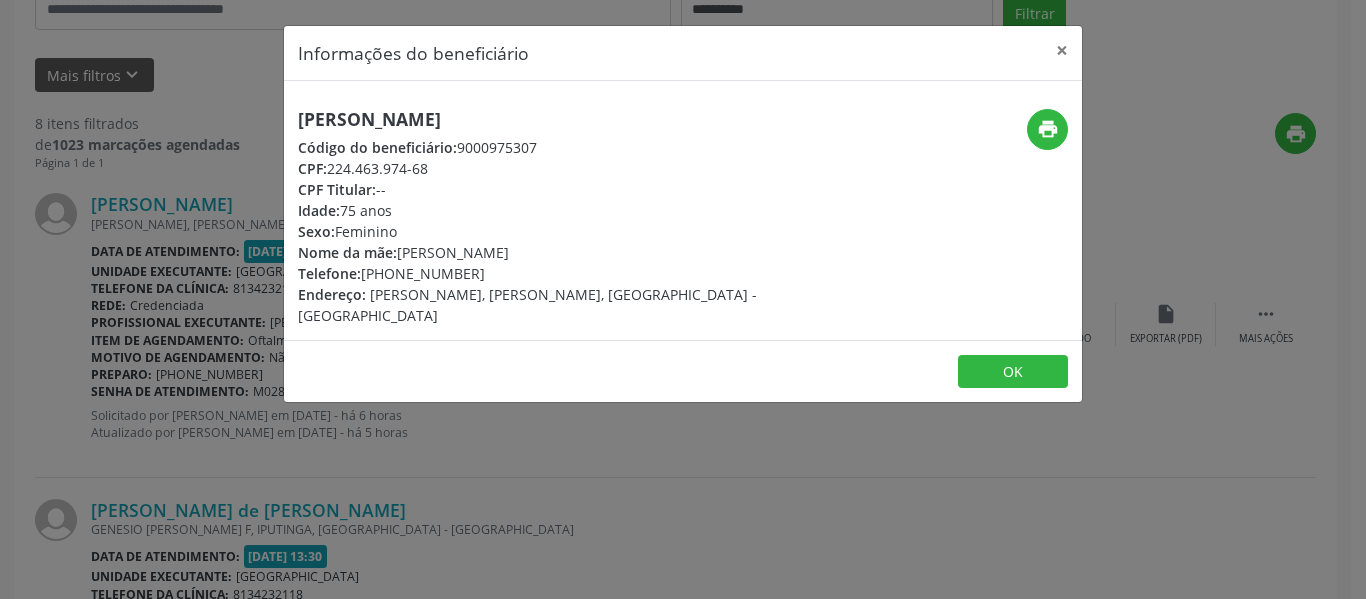 drag, startPoint x: 301, startPoint y: 119, endPoint x: 568, endPoint y: 123, distance: 267.02997 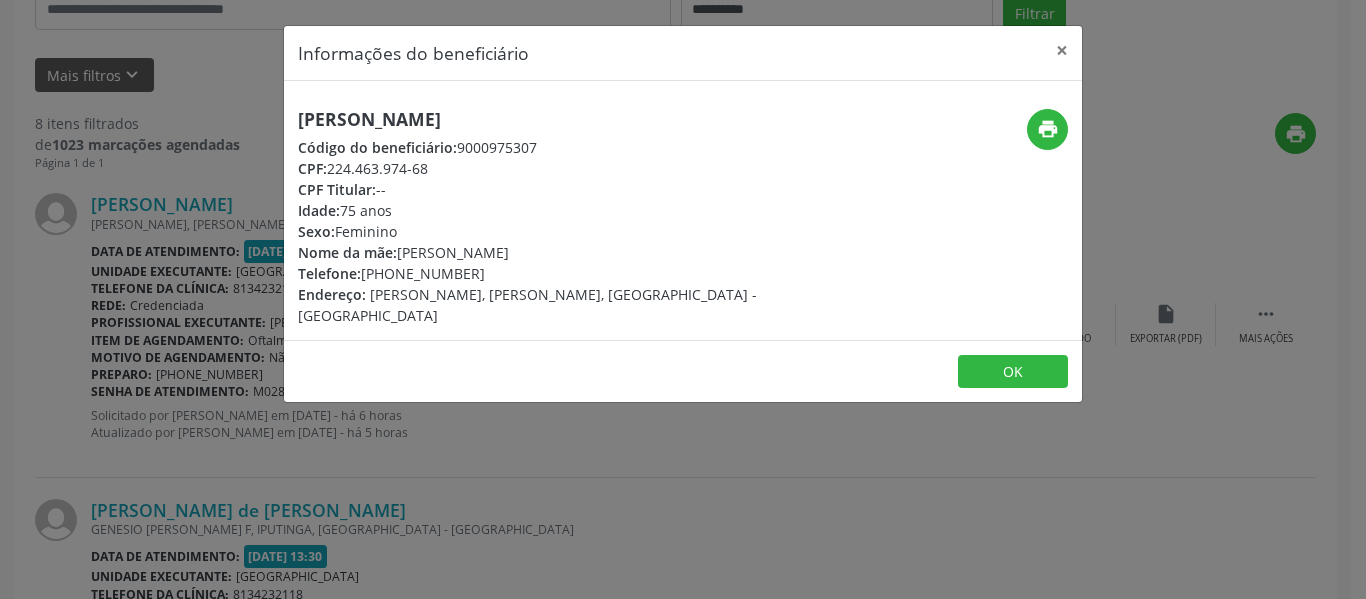 drag, startPoint x: 331, startPoint y: 173, endPoint x: 433, endPoint y: 173, distance: 102 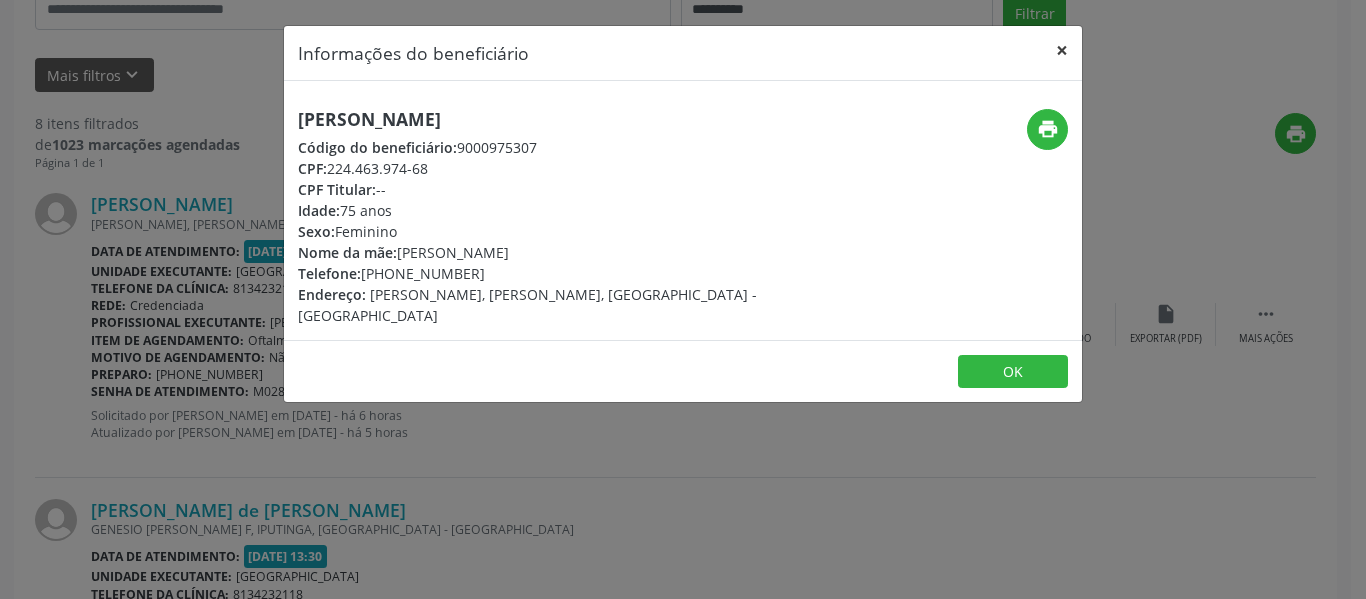 click on "×" at bounding box center (1062, 50) 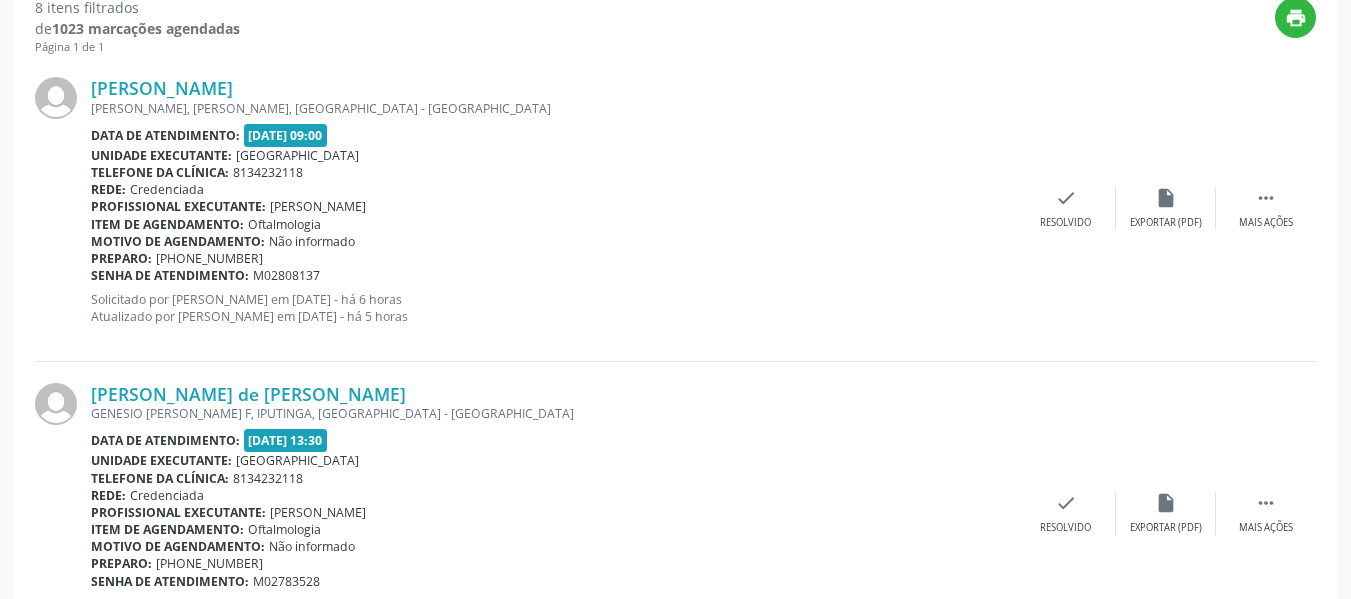 scroll, scrollTop: 628, scrollLeft: 0, axis: vertical 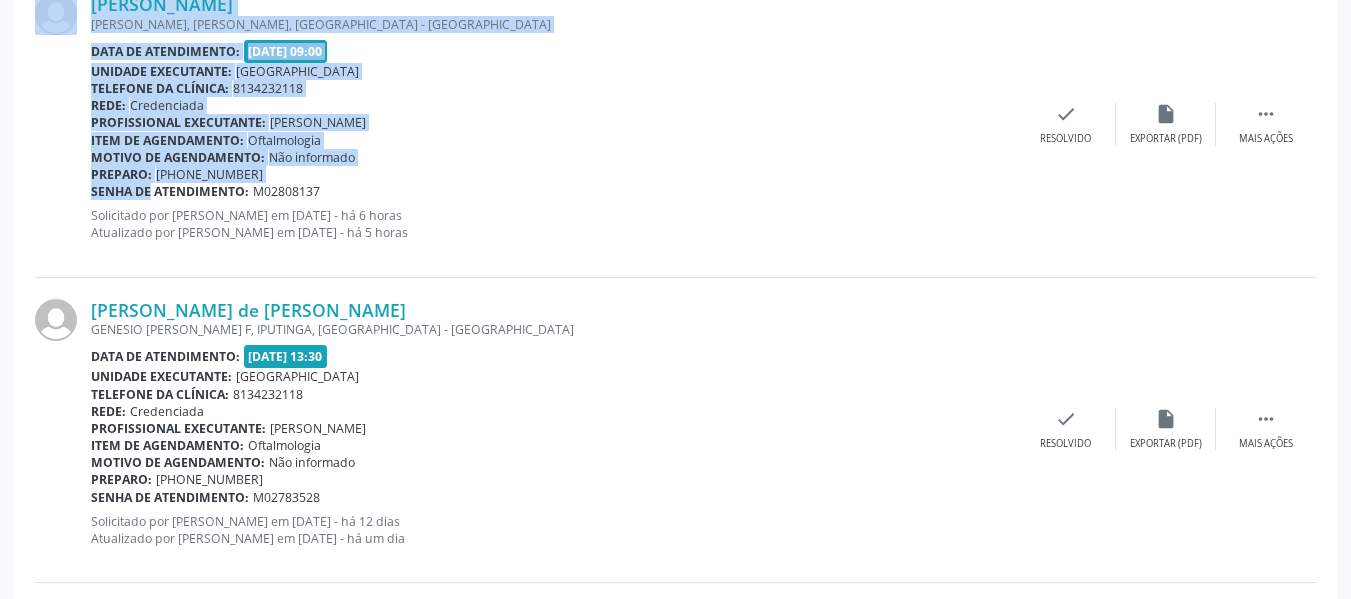 drag, startPoint x: 89, startPoint y: 192, endPoint x: 131, endPoint y: 192, distance: 42 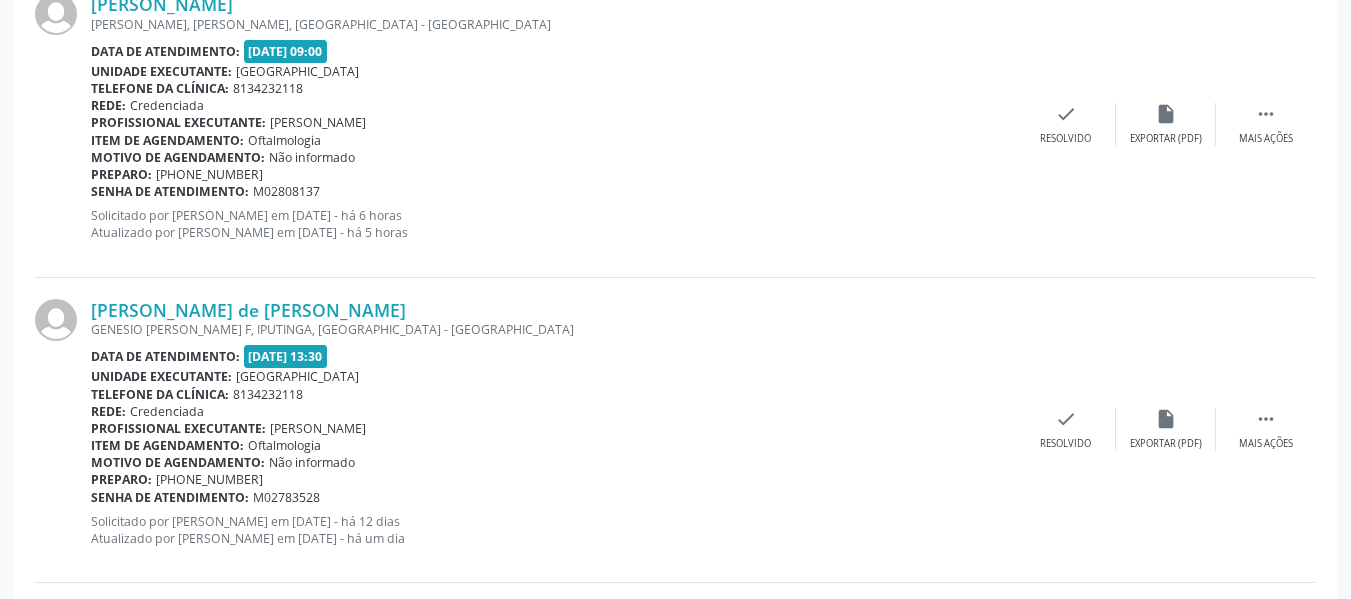 drag, startPoint x: 93, startPoint y: 192, endPoint x: 318, endPoint y: 193, distance: 225.00223 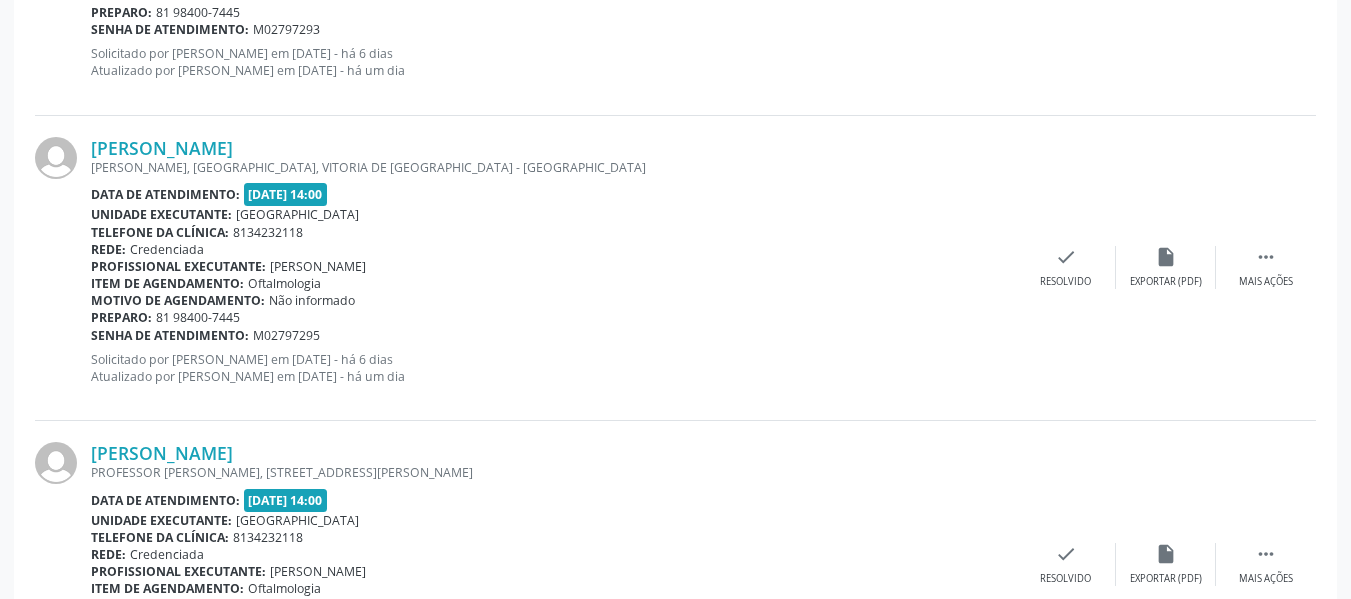 scroll, scrollTop: 2321, scrollLeft: 0, axis: vertical 